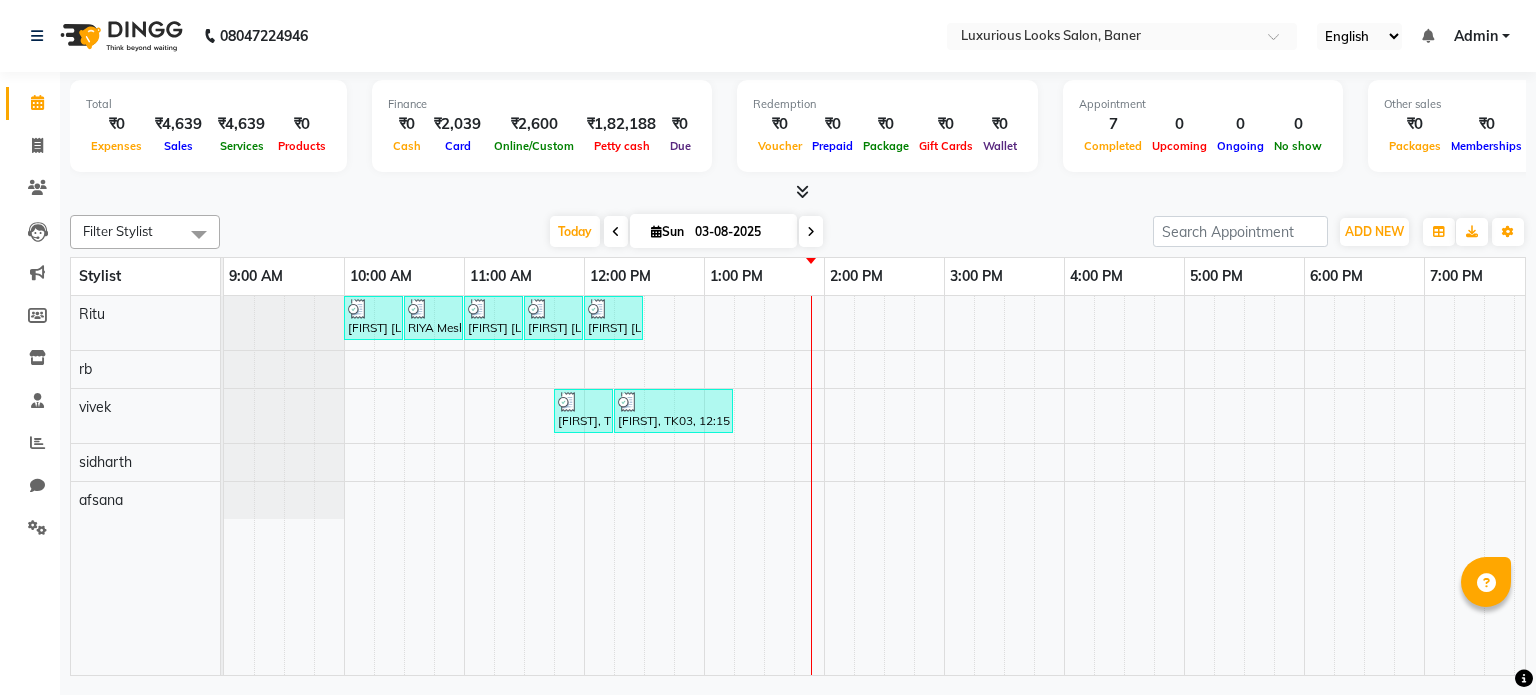 scroll, scrollTop: 0, scrollLeft: 0, axis: both 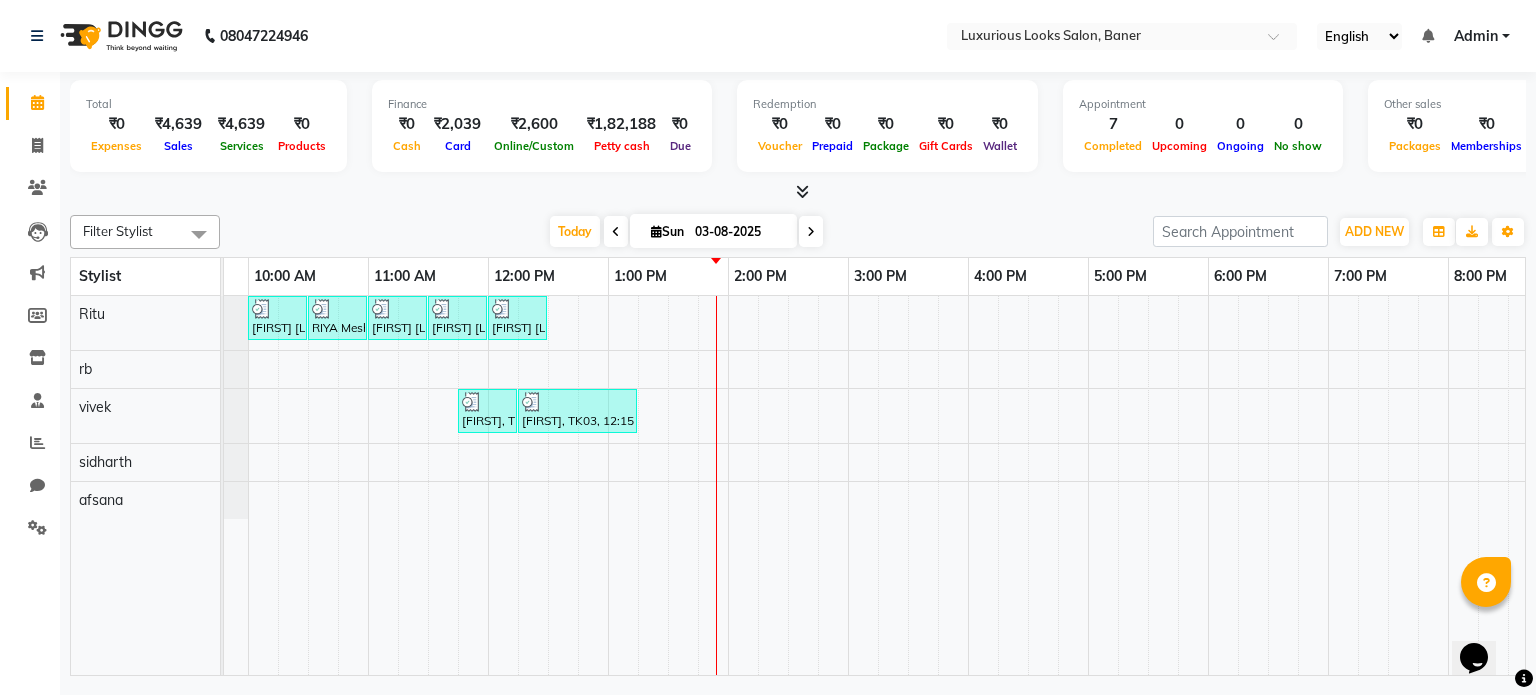 click on "[FIRST] [LAST], TK01, 10:00 AM-10:30 AM, Women Cartridge Waxing - Full Arms     [FIRST] [LAST], TK01, 10:30 AM-11:00 AM, Women Cartridge Waxing - Full Legs     [FIRST] [LAST], TK01, 11:00 AM-11:30 AM, Women Bead Waxing - Under Arms     [FIRST] [LAST], TK01, 11:30 AM-12:00 PM, Women Regular Waxing - Side Locks     [FIRST] [LAST], TK01, 12:00 PM-12:30 PM, Women Regular Waxing - Side Locks     [FIRST], TK02, 11:45 AM-12:15 PM, Hair Cut - Beard Trim     [FIRST], TK03, 12:15 PM-01:15 PM, Premium Facials - Vitamin C" at bounding box center (968, 486) 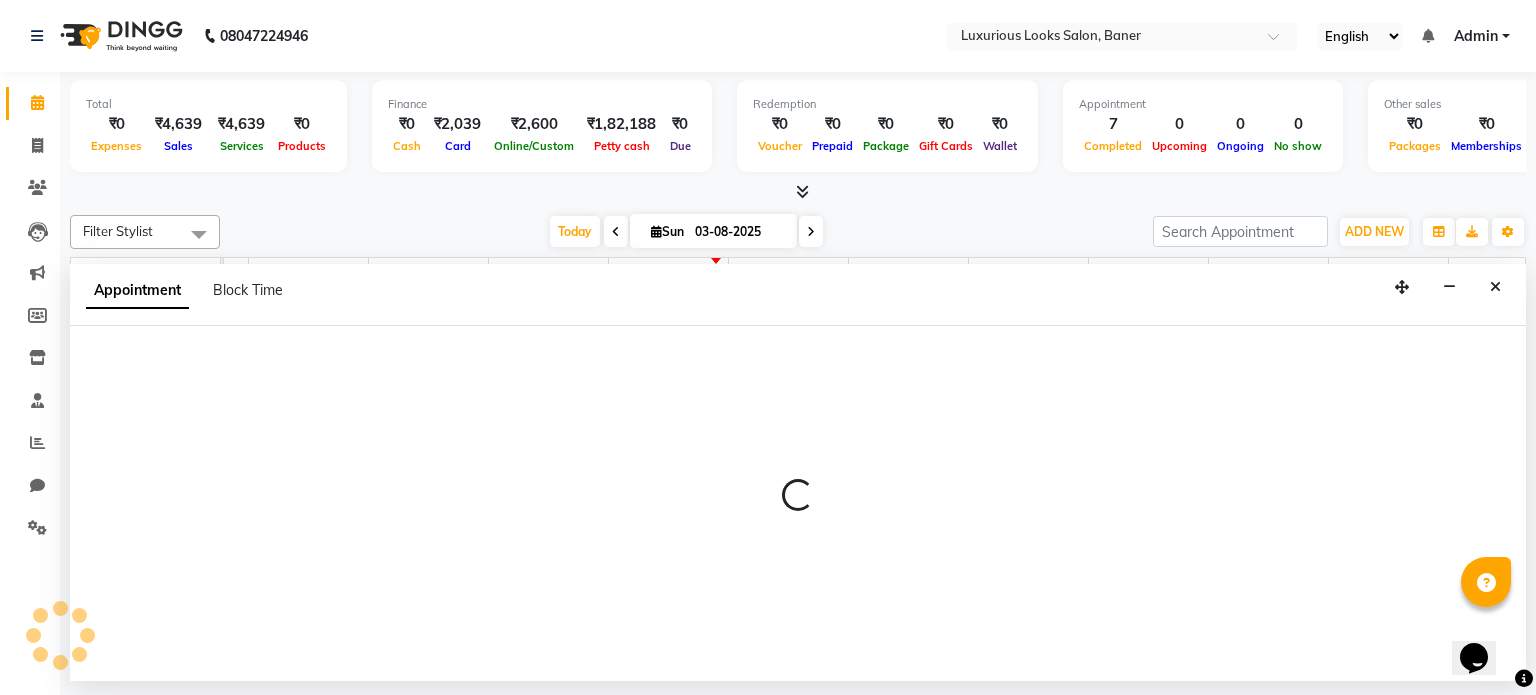 select on "68794" 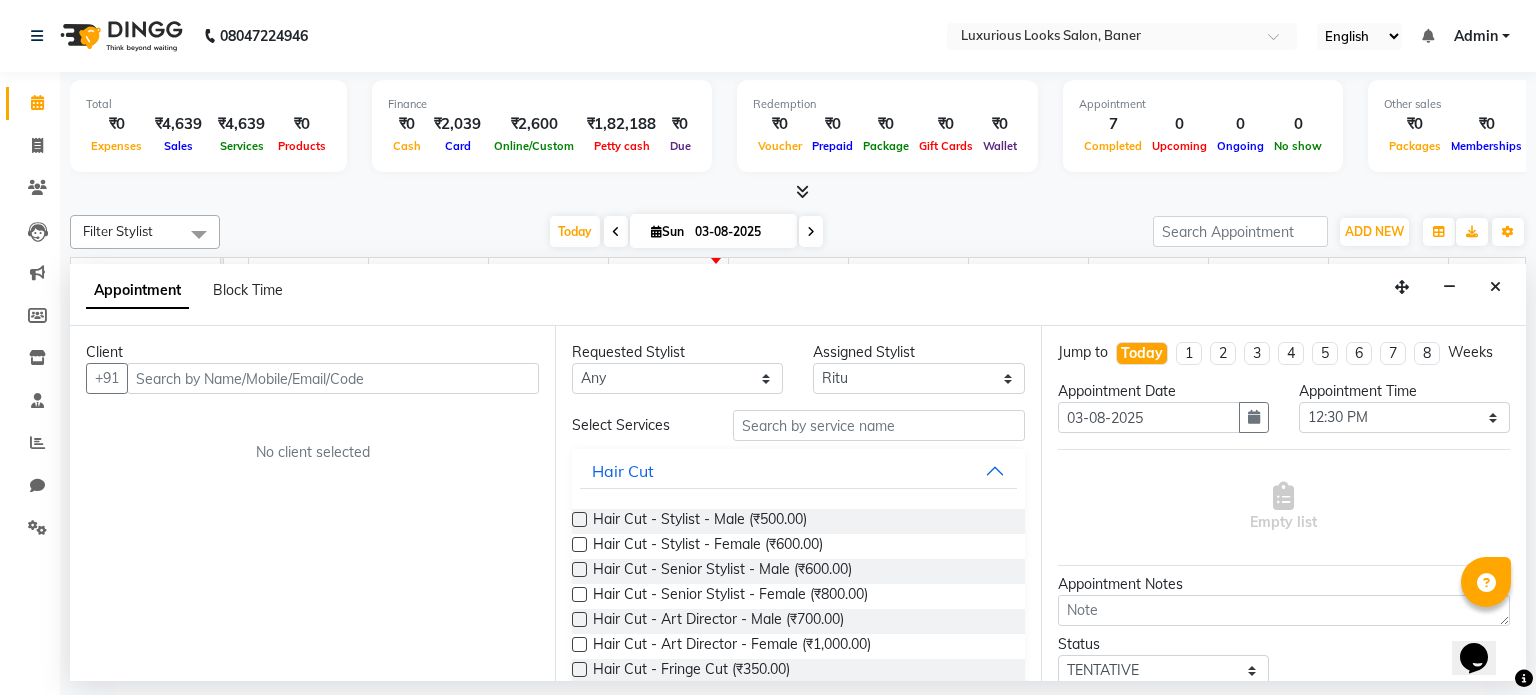 click at bounding box center [333, 378] 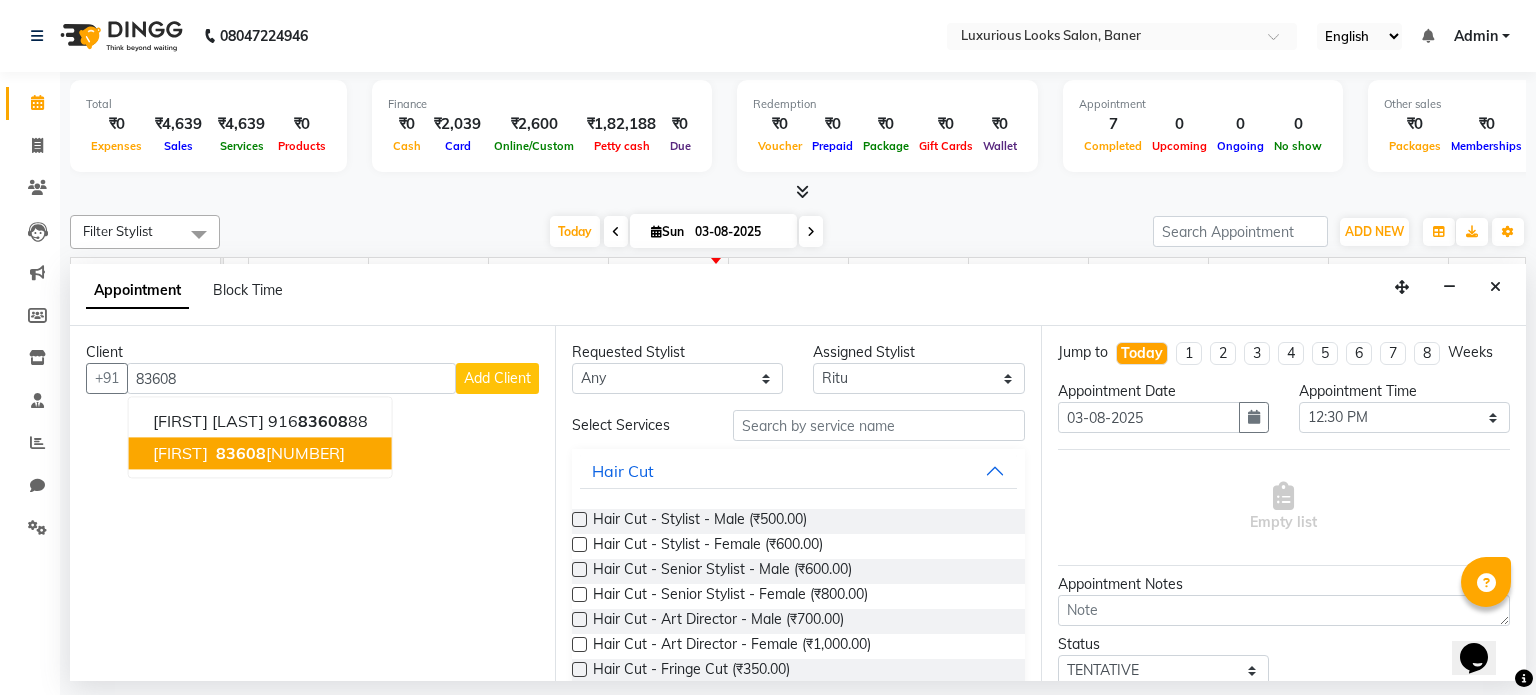 click on "[NUMBER]" at bounding box center [278, 454] 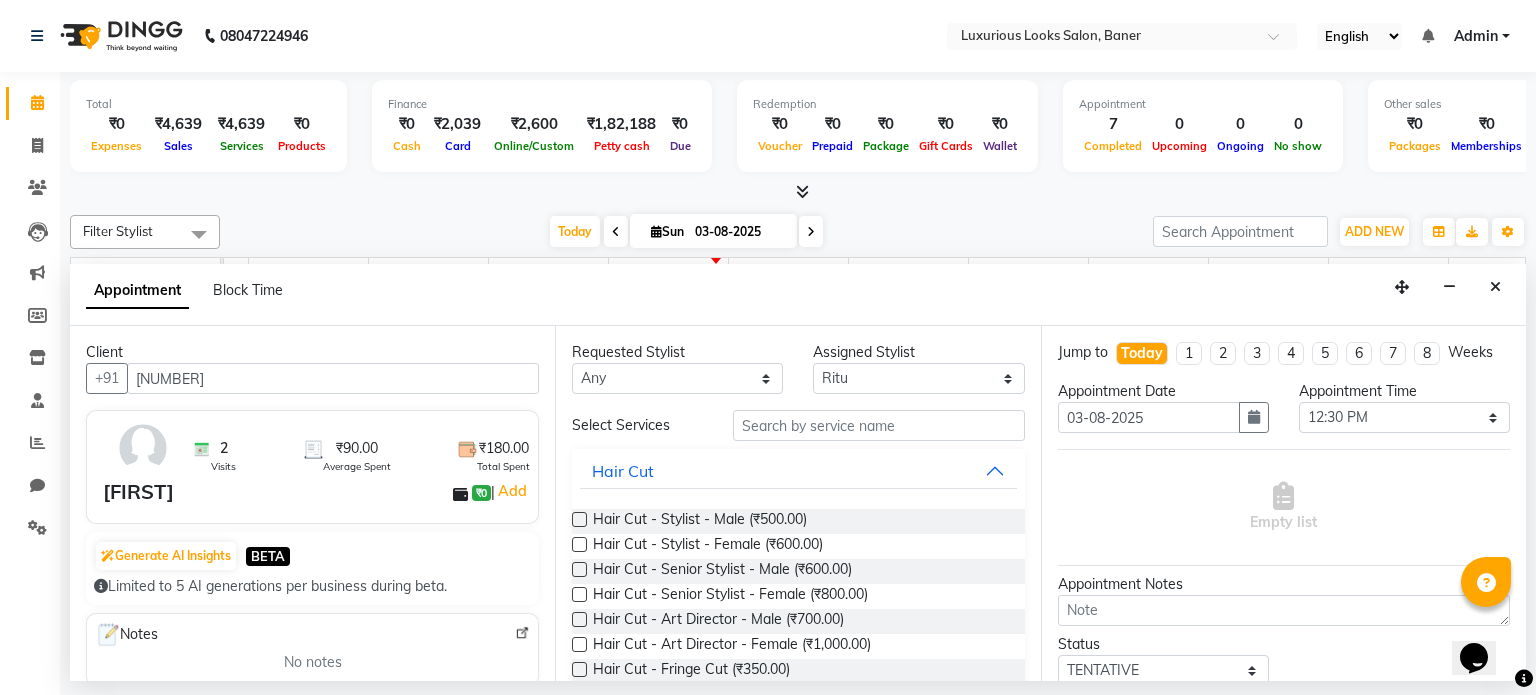 type on "[NUMBER]" 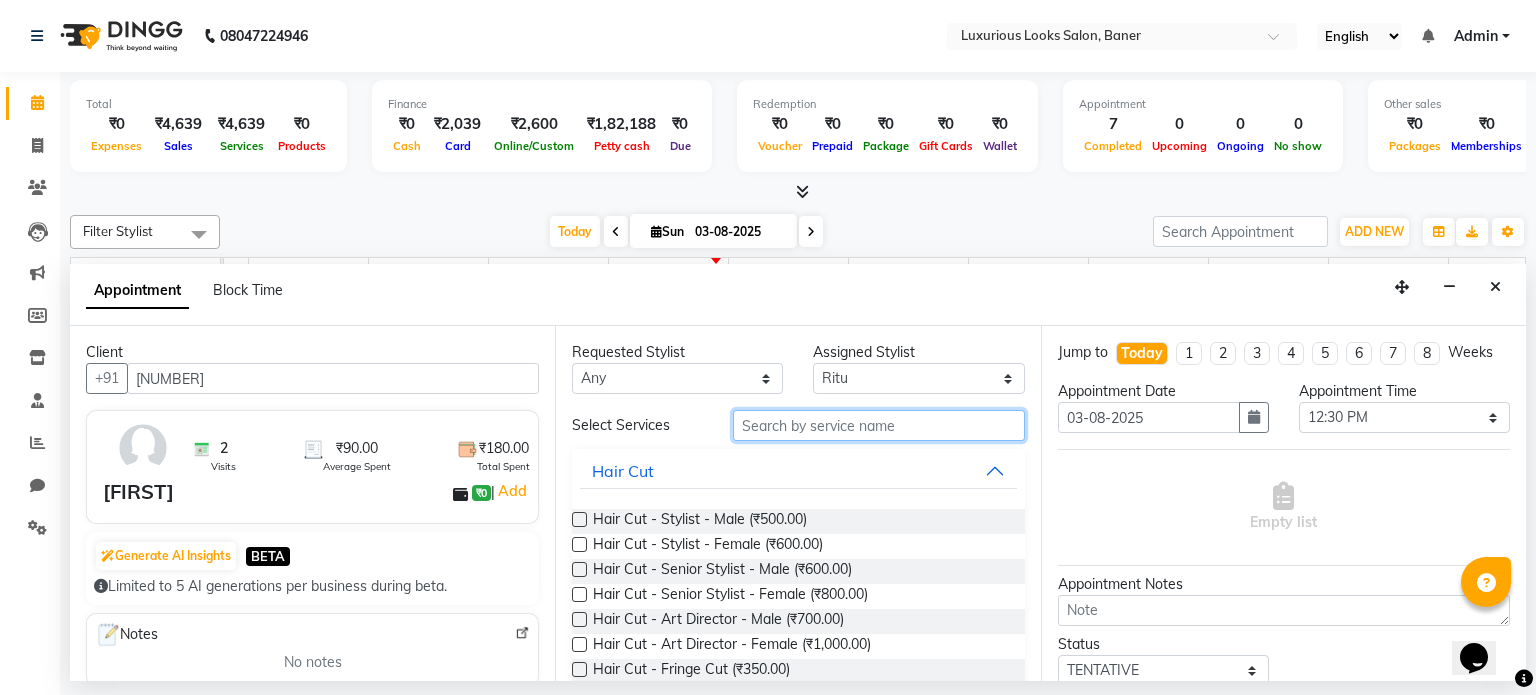 click at bounding box center [879, 425] 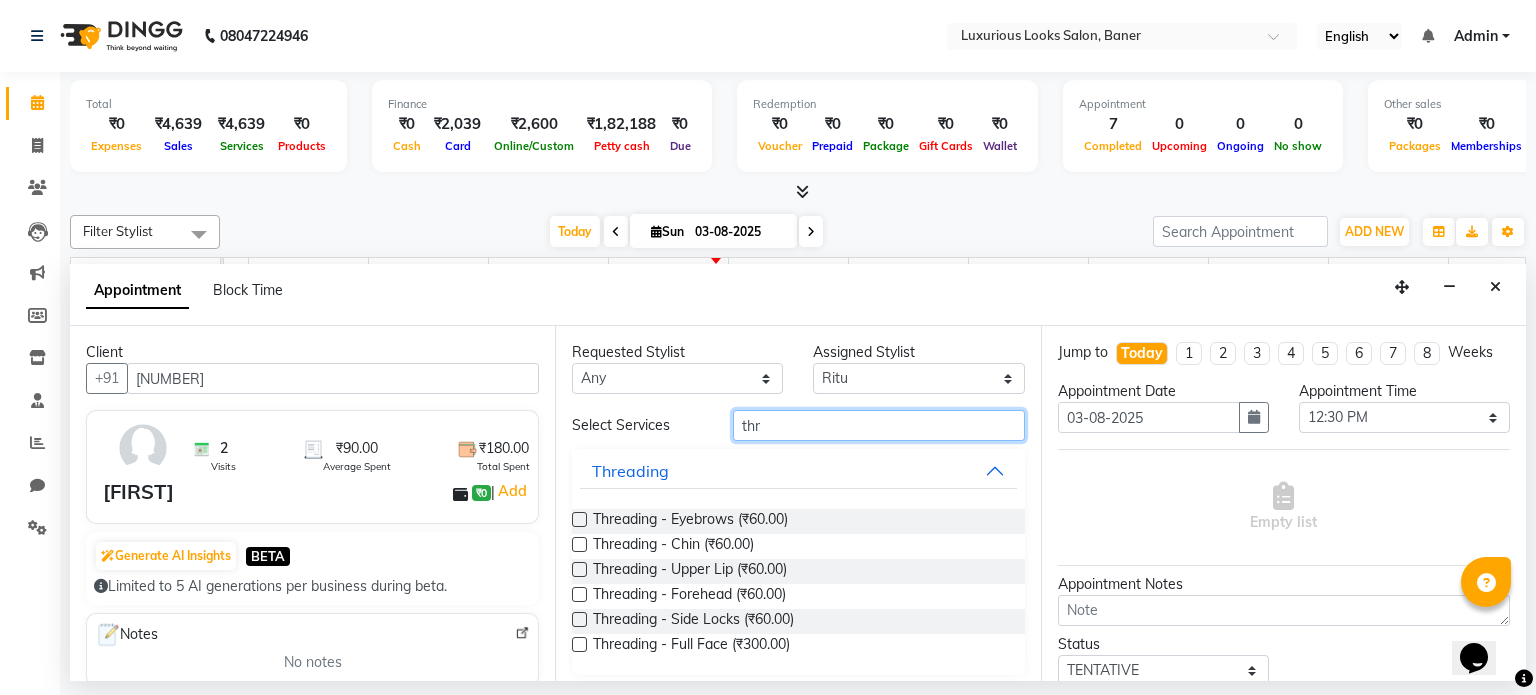 type on "thr" 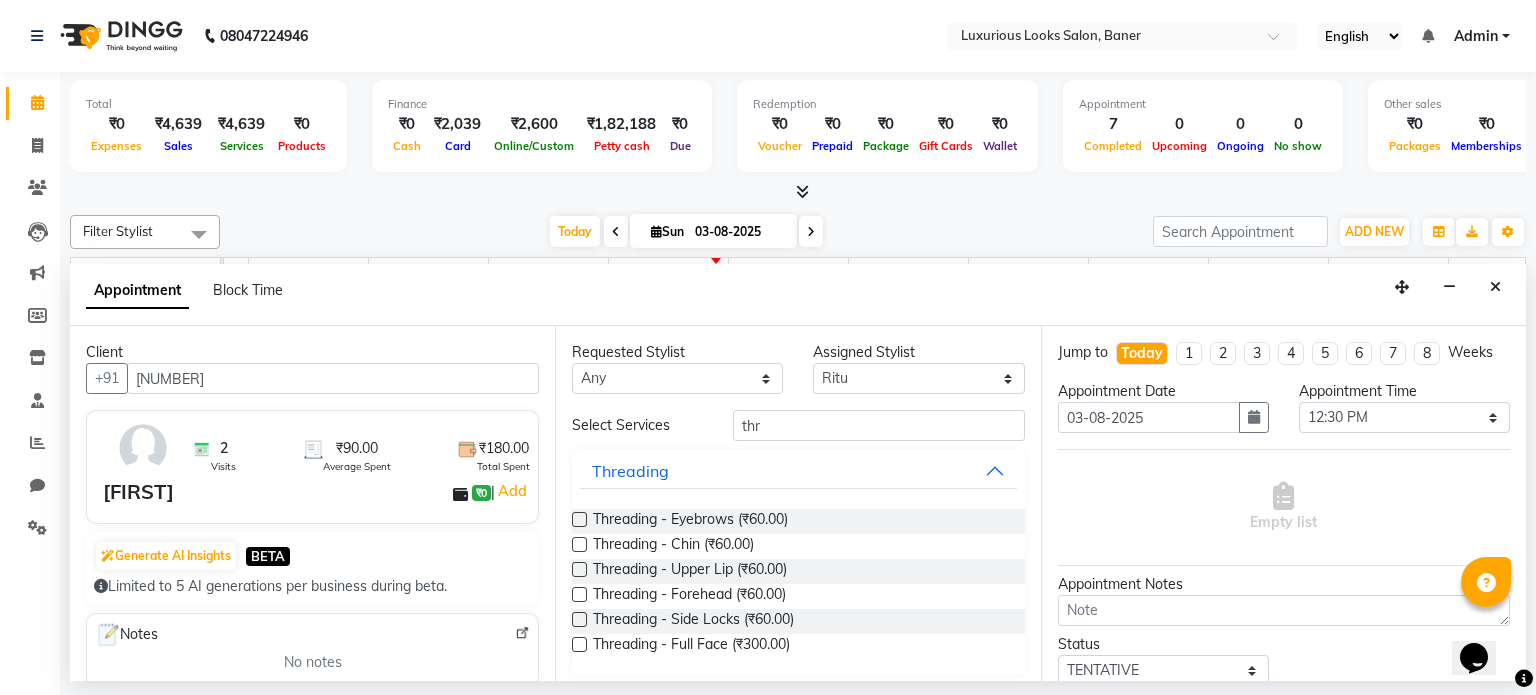 click at bounding box center [579, 519] 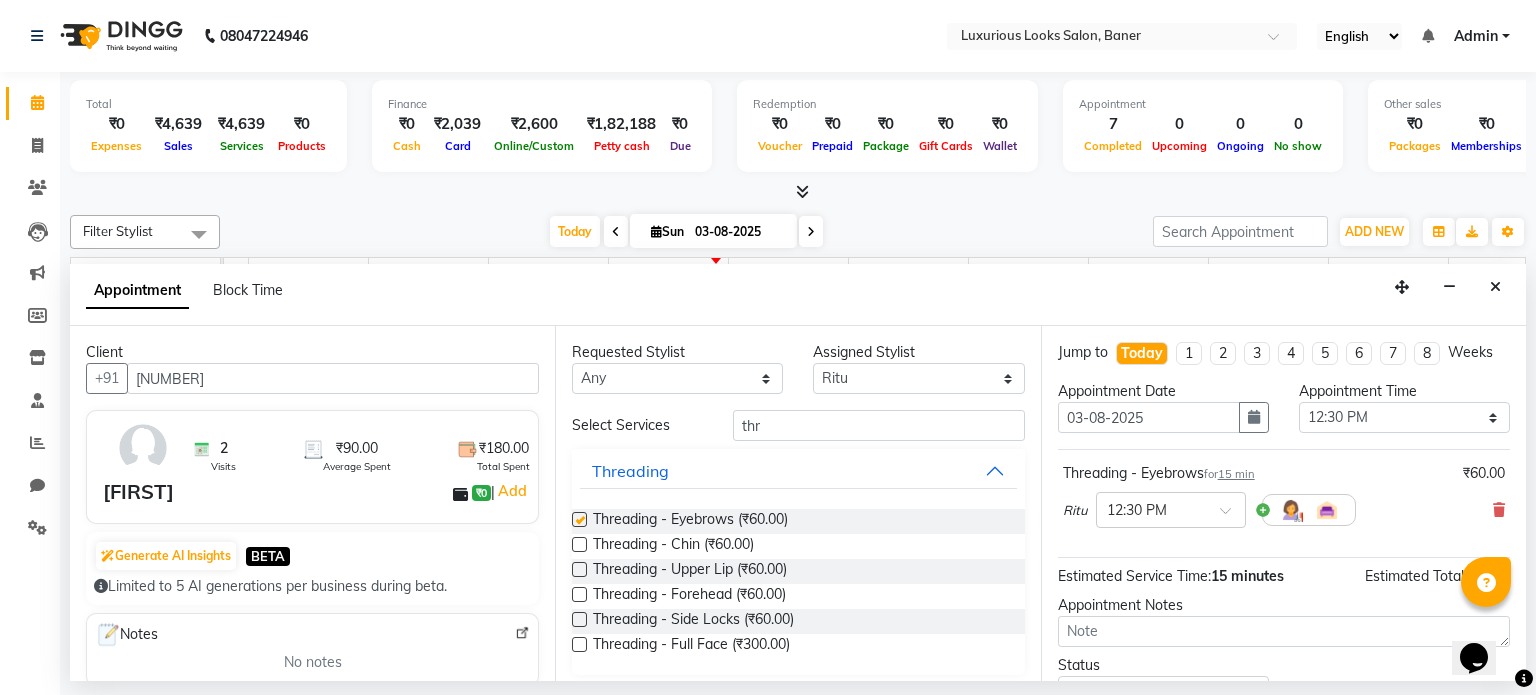 checkbox on "false" 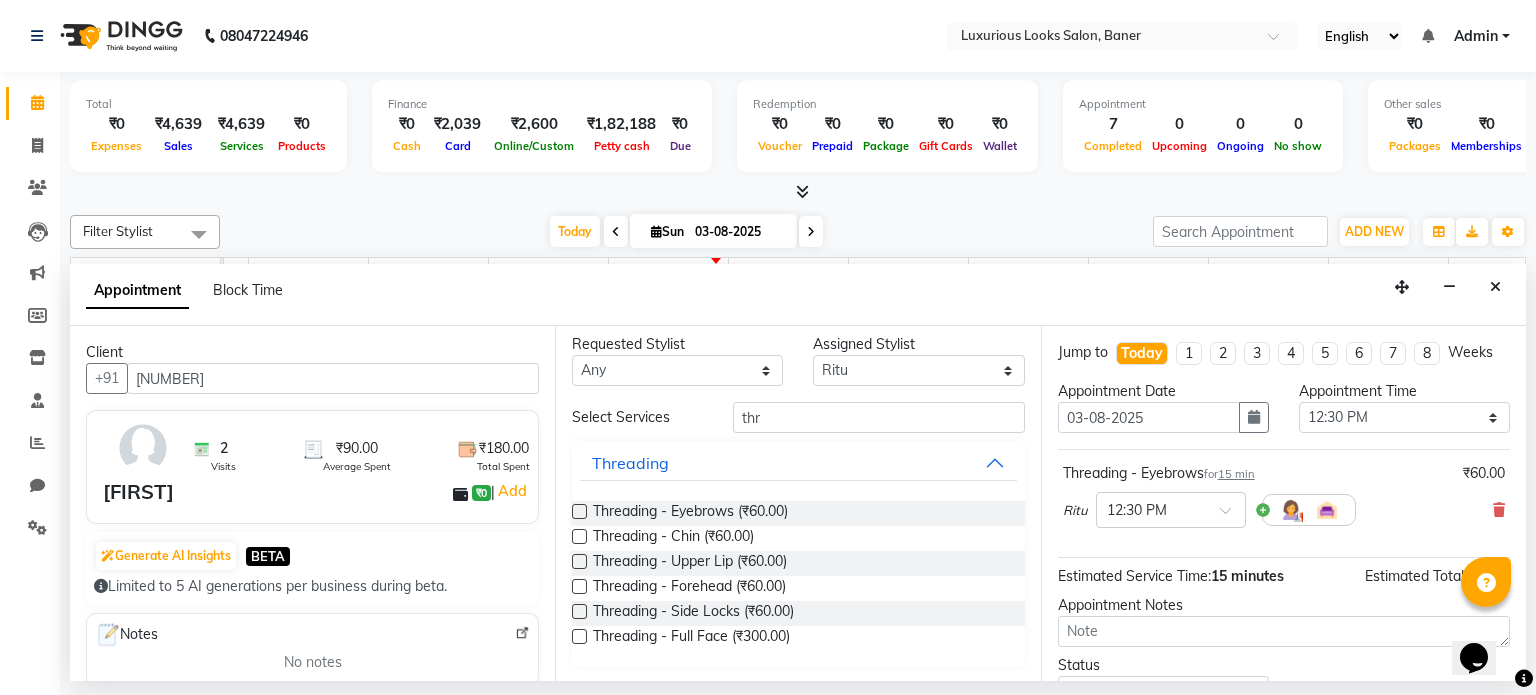 scroll, scrollTop: 9, scrollLeft: 0, axis: vertical 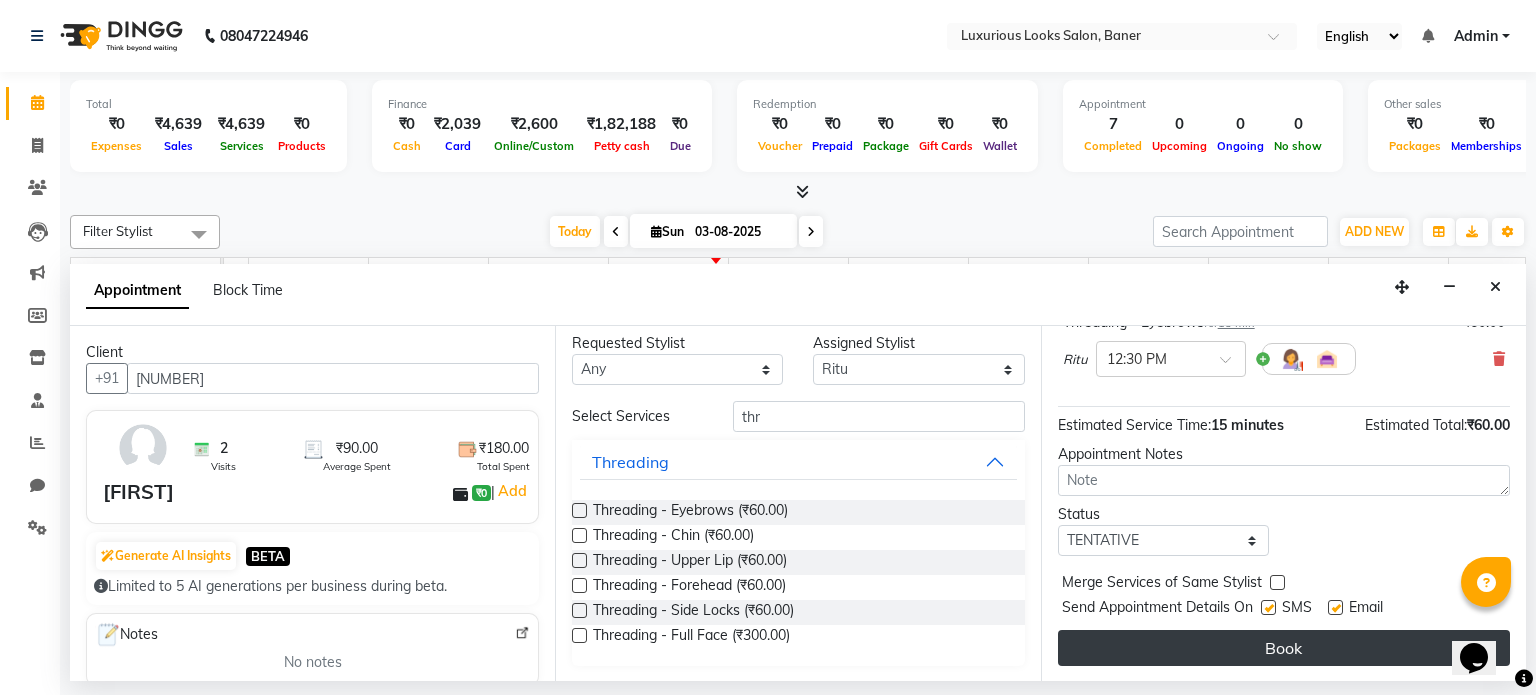 click on "Book" at bounding box center [1284, 648] 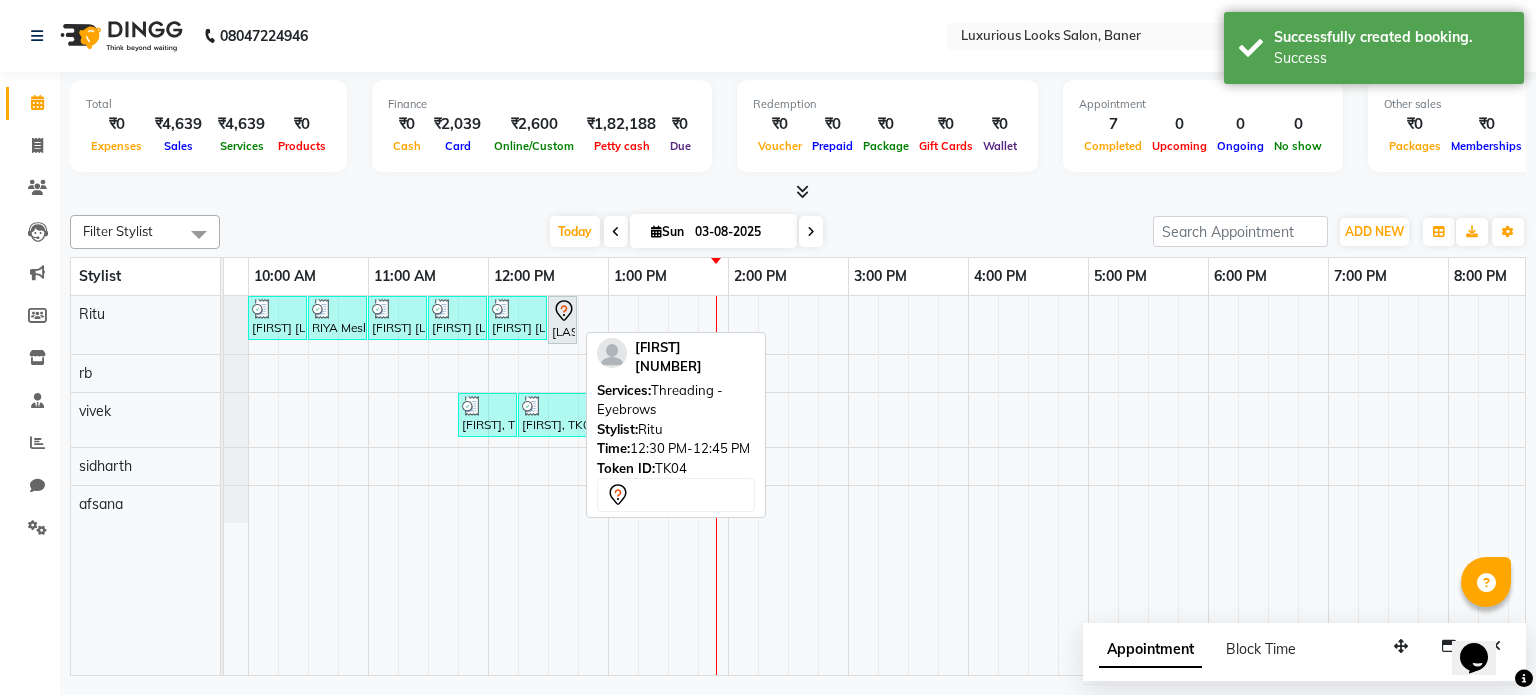click on "[LAST], TK04, 12:30 PM-12:45 PM, Threading - Eyebrows" at bounding box center [562, 320] 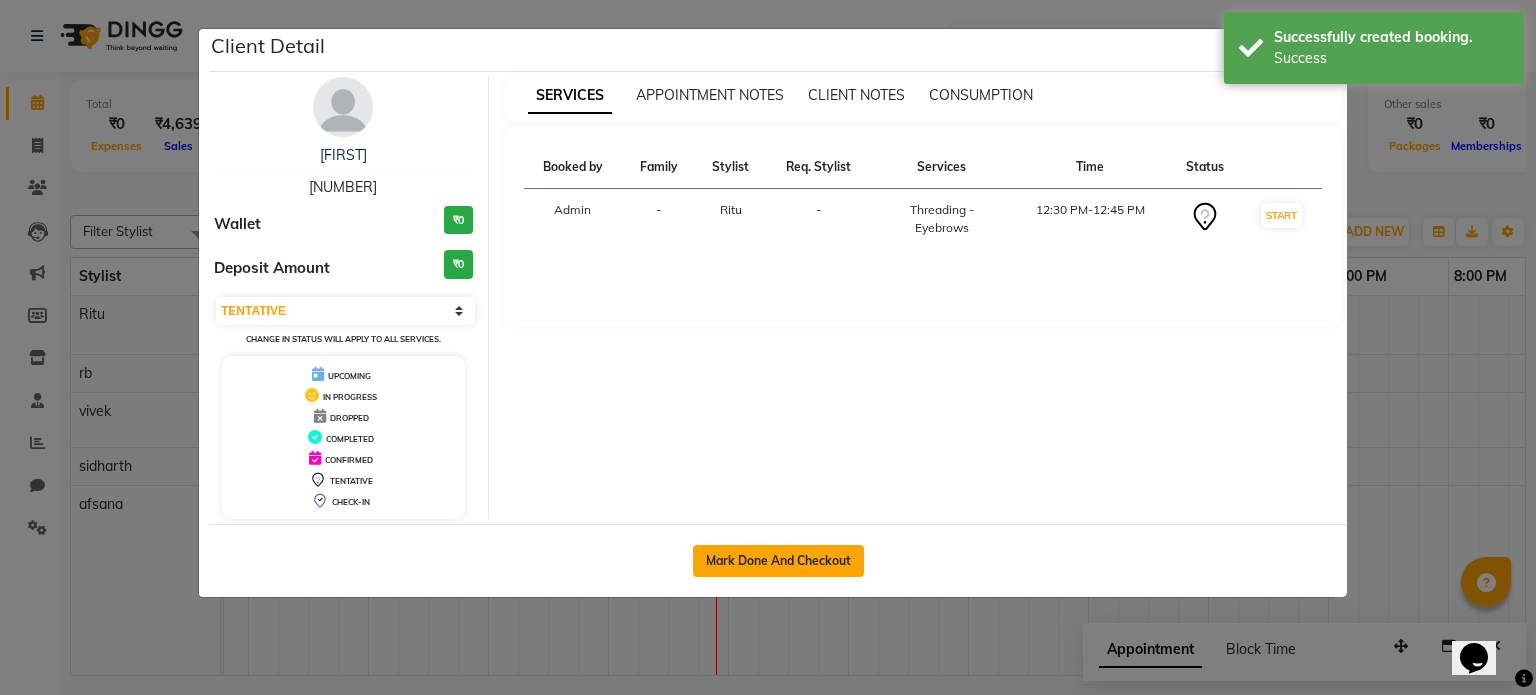 click on "Mark Done And Checkout" 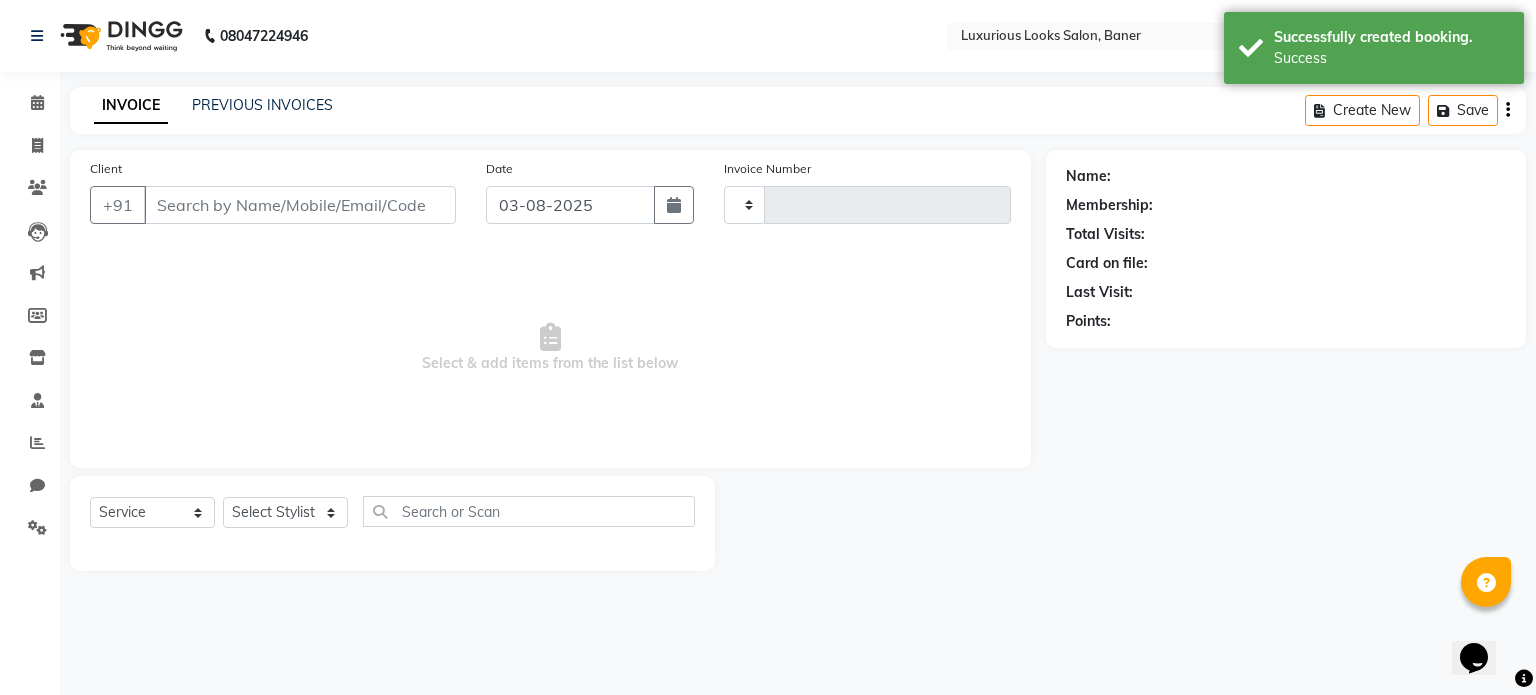type on "0570" 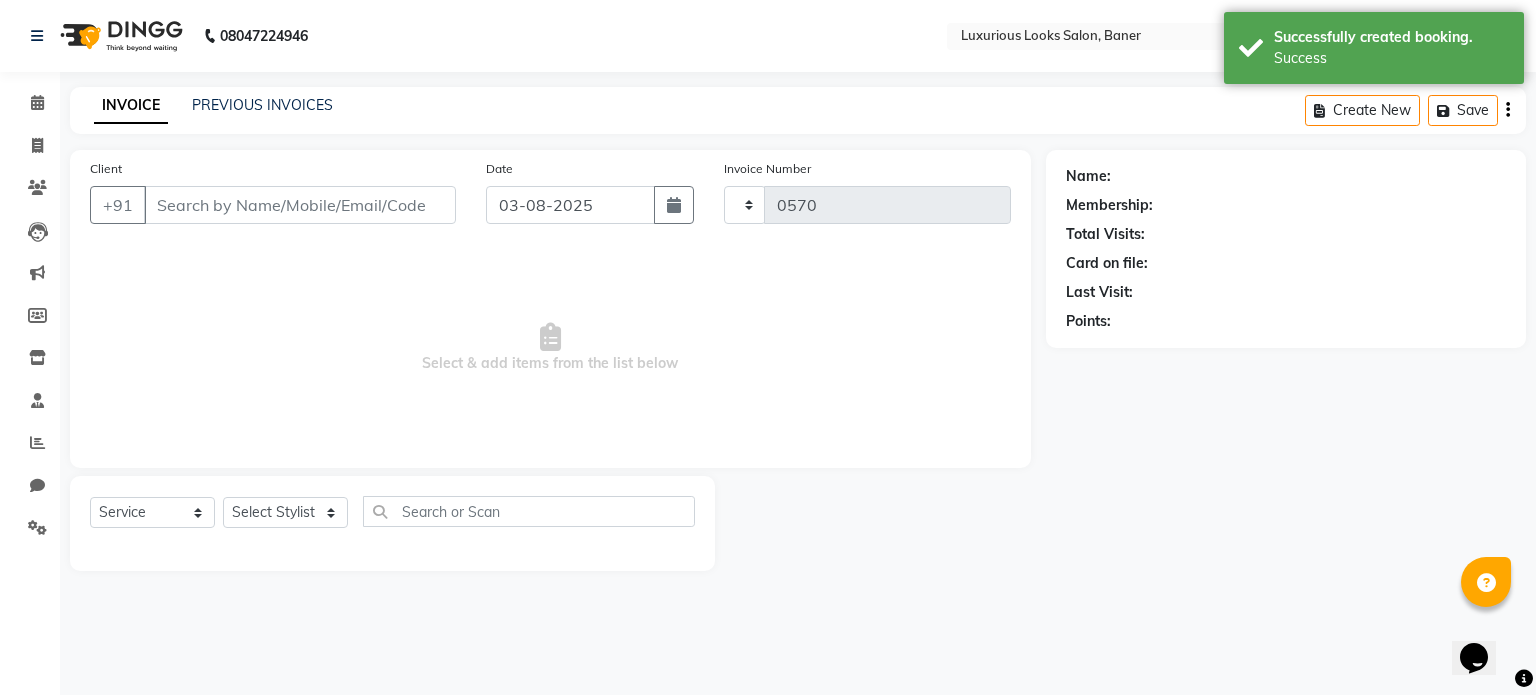 select on "7573" 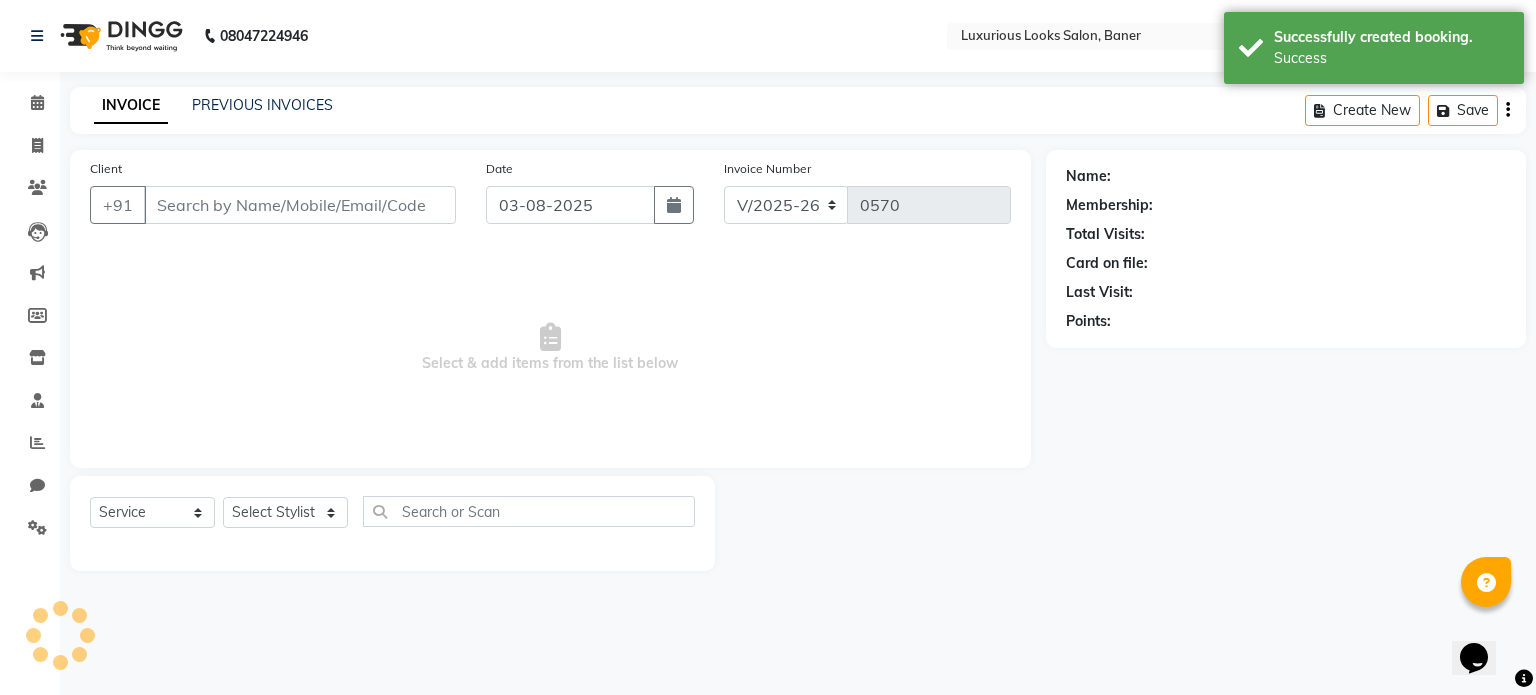 type on "[NUMBER]" 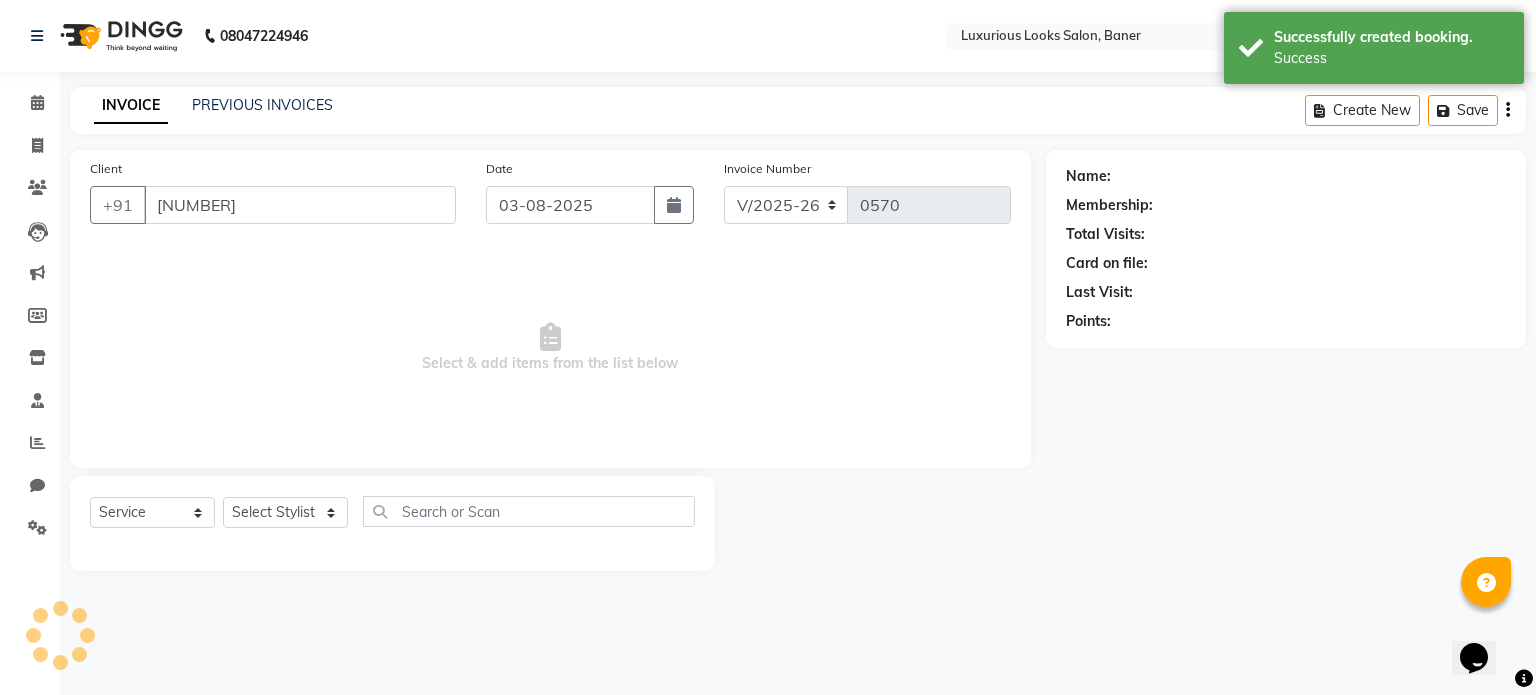 select on "68794" 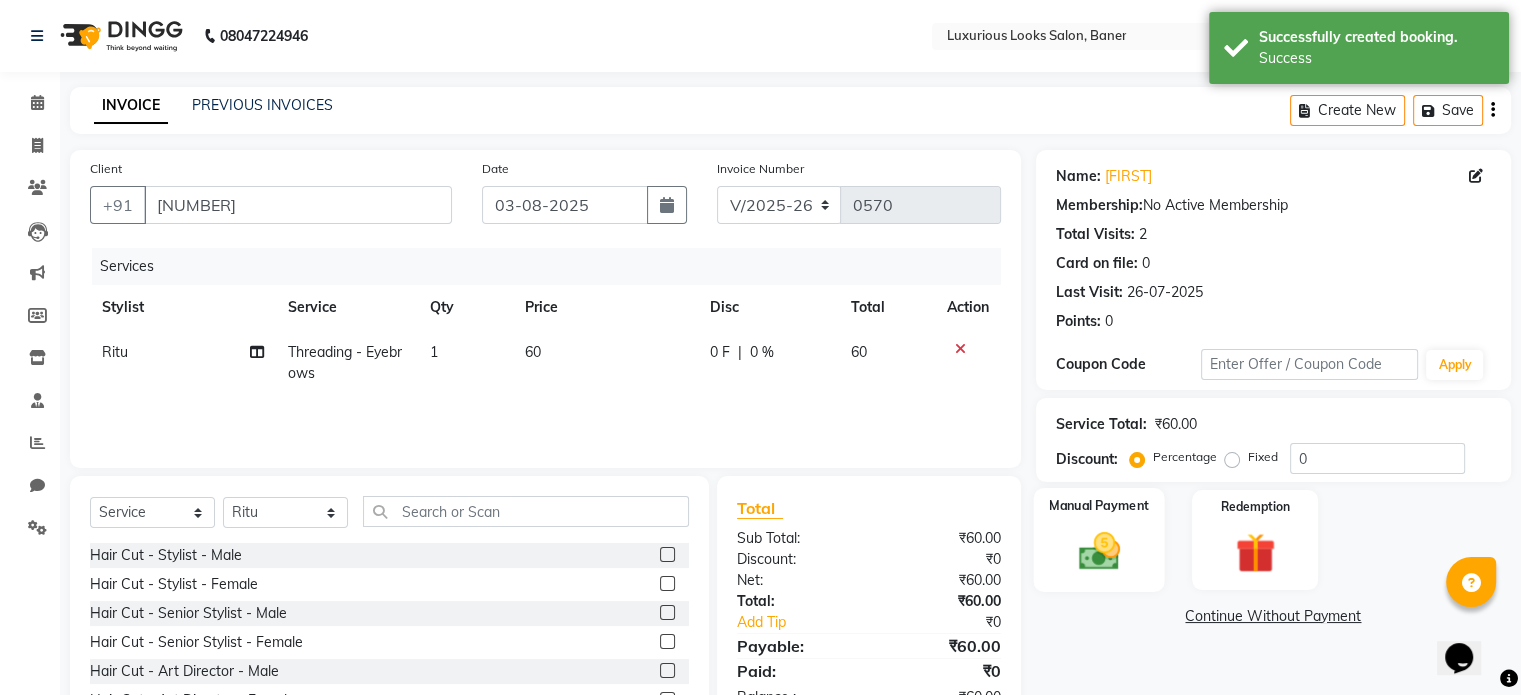 click on "Manual Payment" 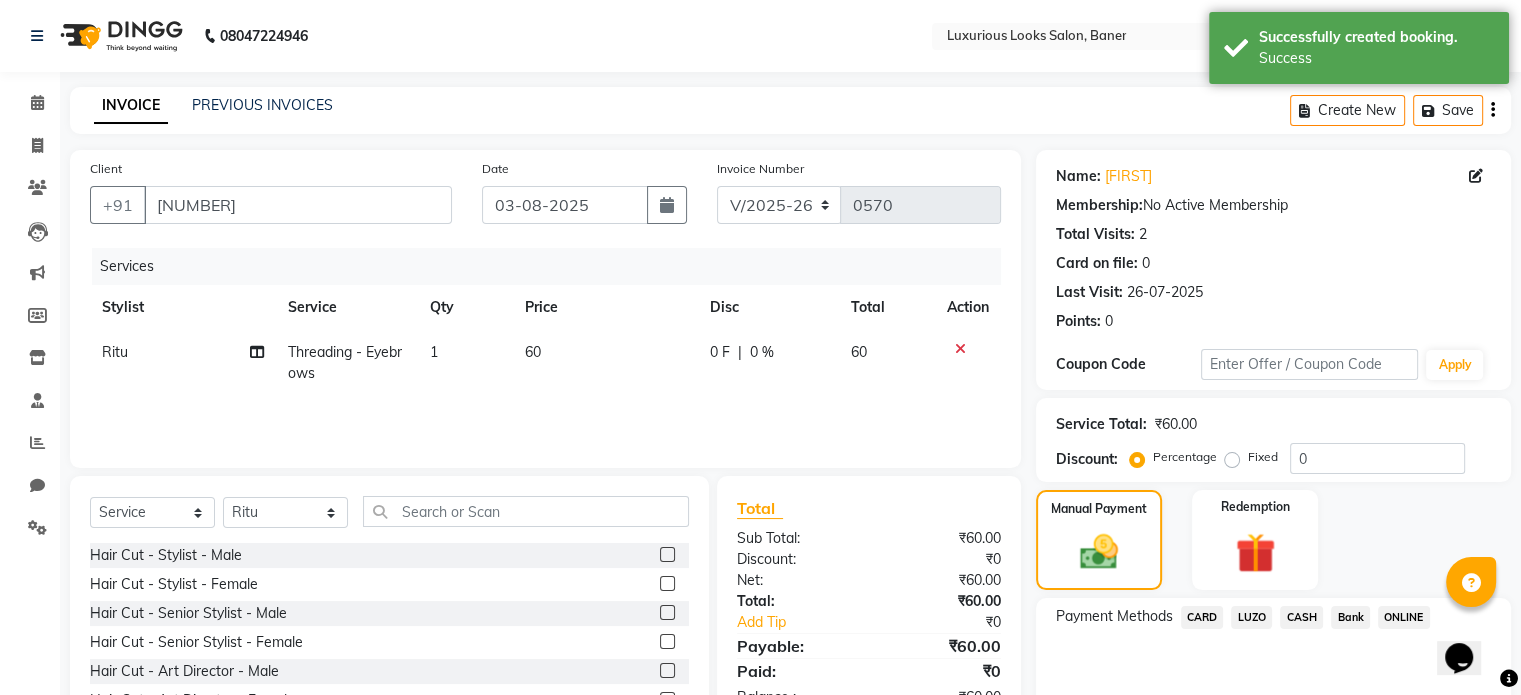 click on "ONLINE" 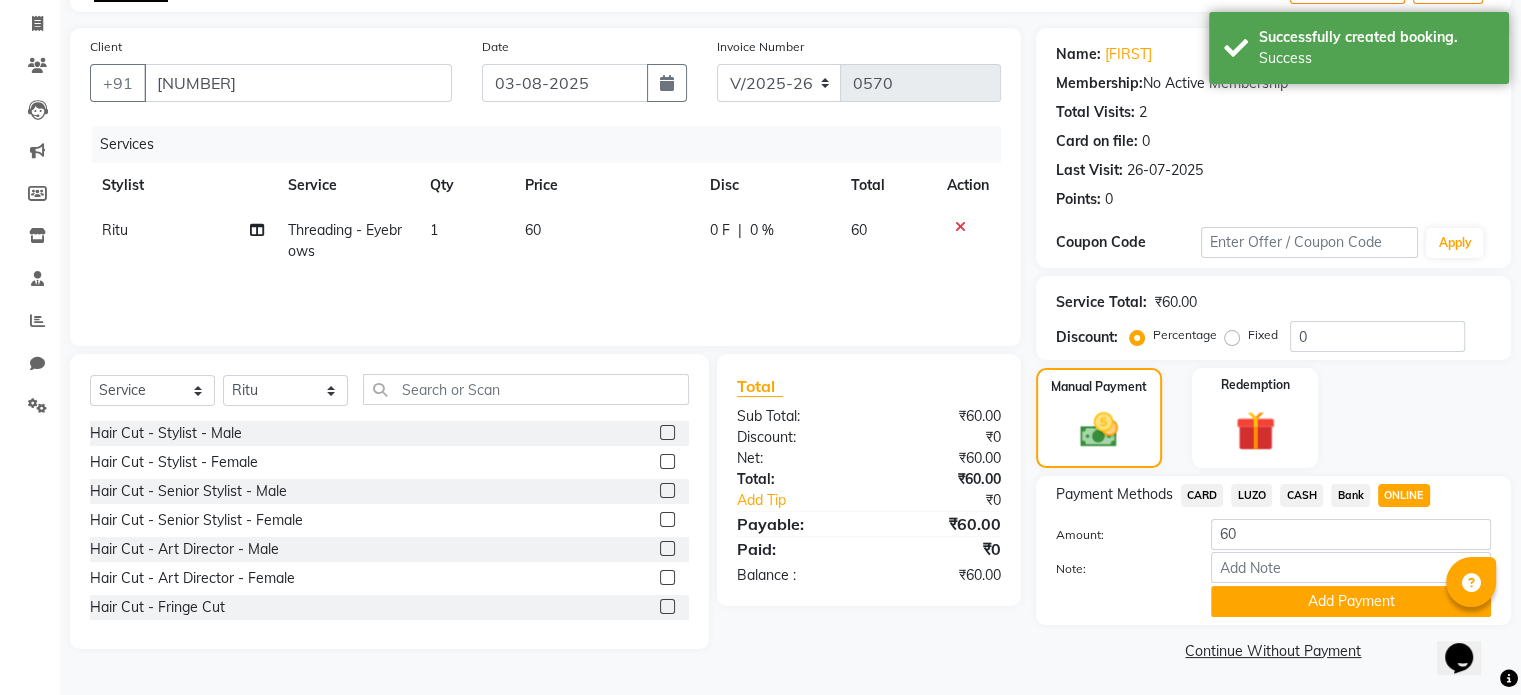 scroll, scrollTop: 124, scrollLeft: 0, axis: vertical 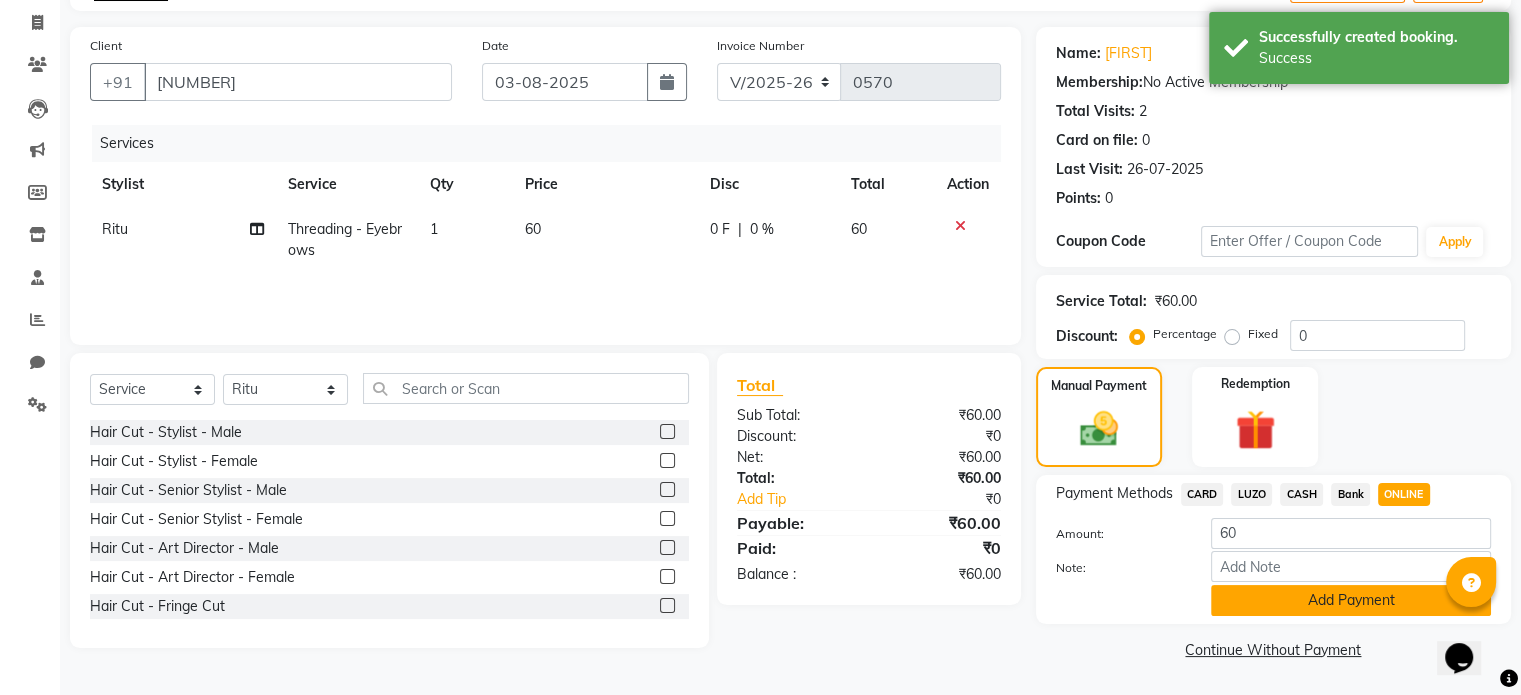 click on "Add Payment" 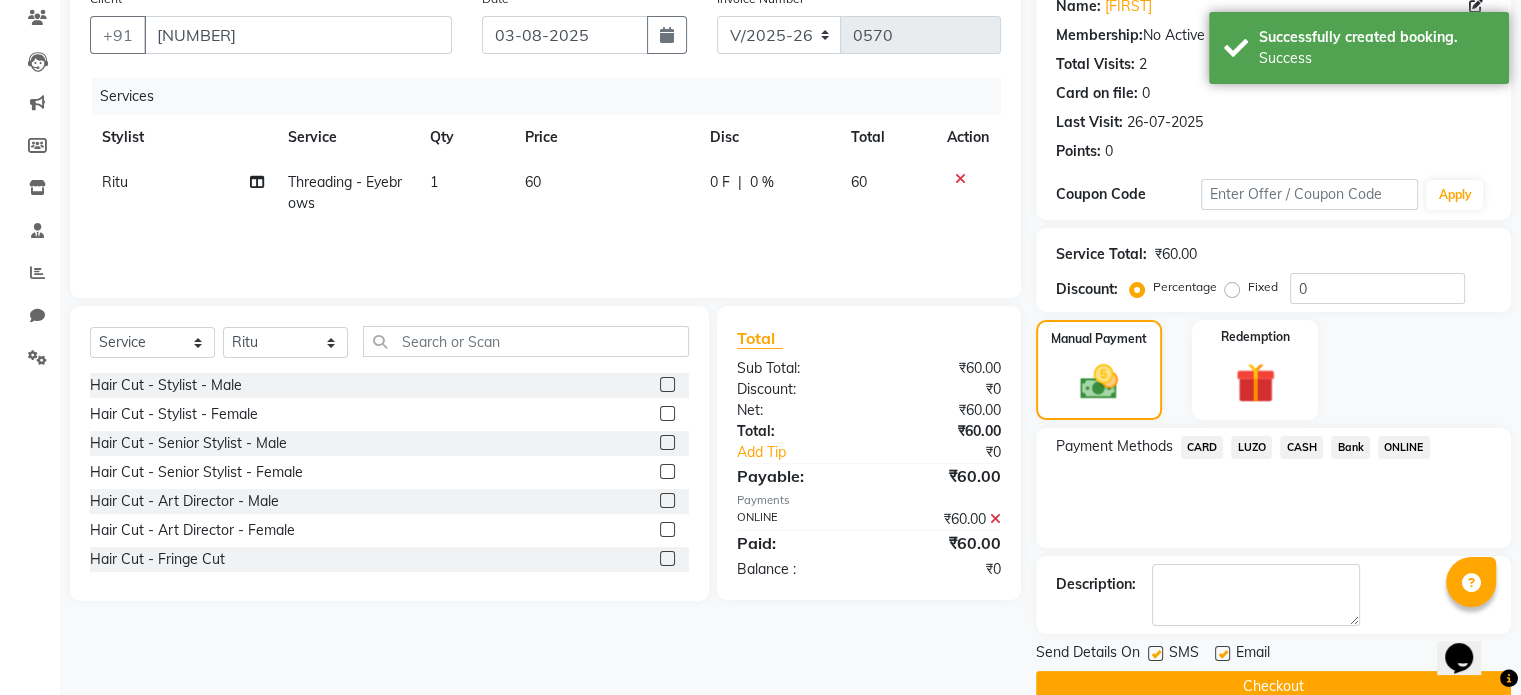 scroll, scrollTop: 205, scrollLeft: 0, axis: vertical 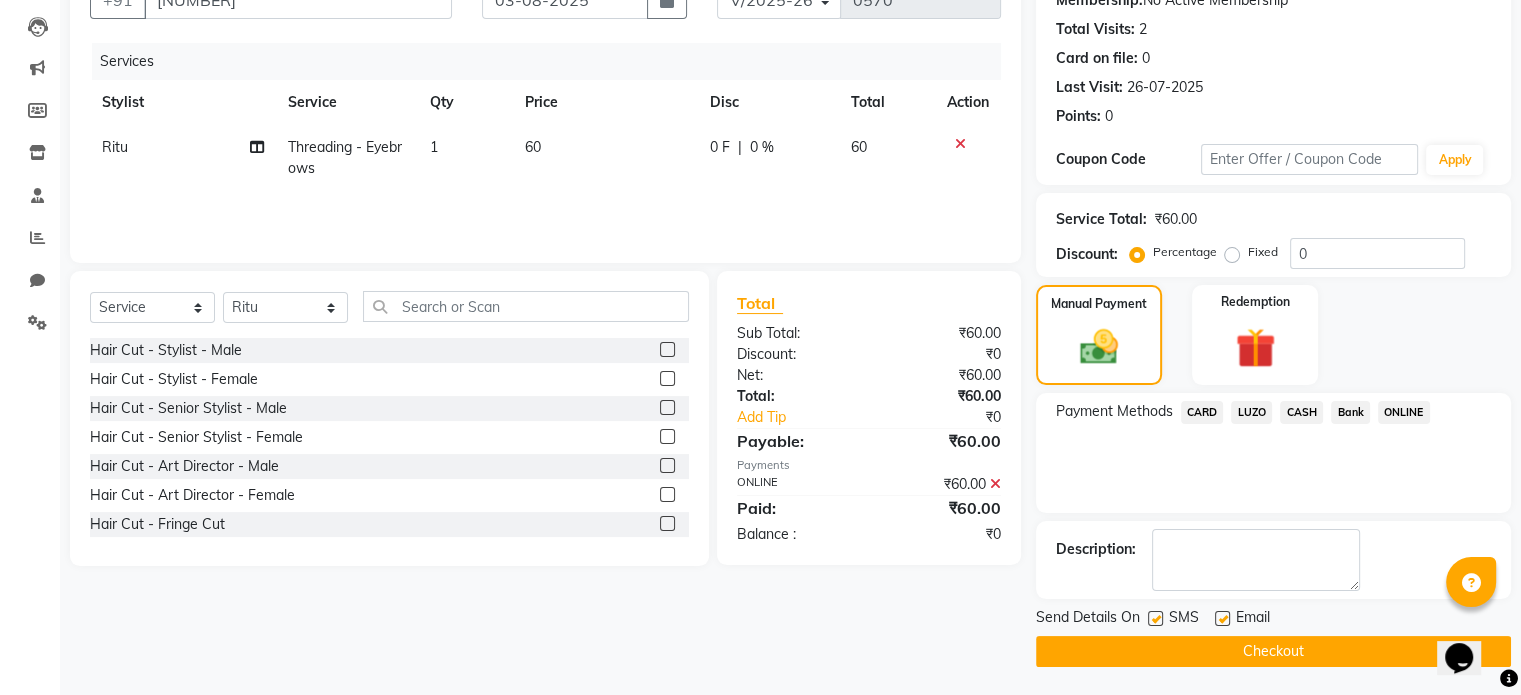 click on "Checkout" 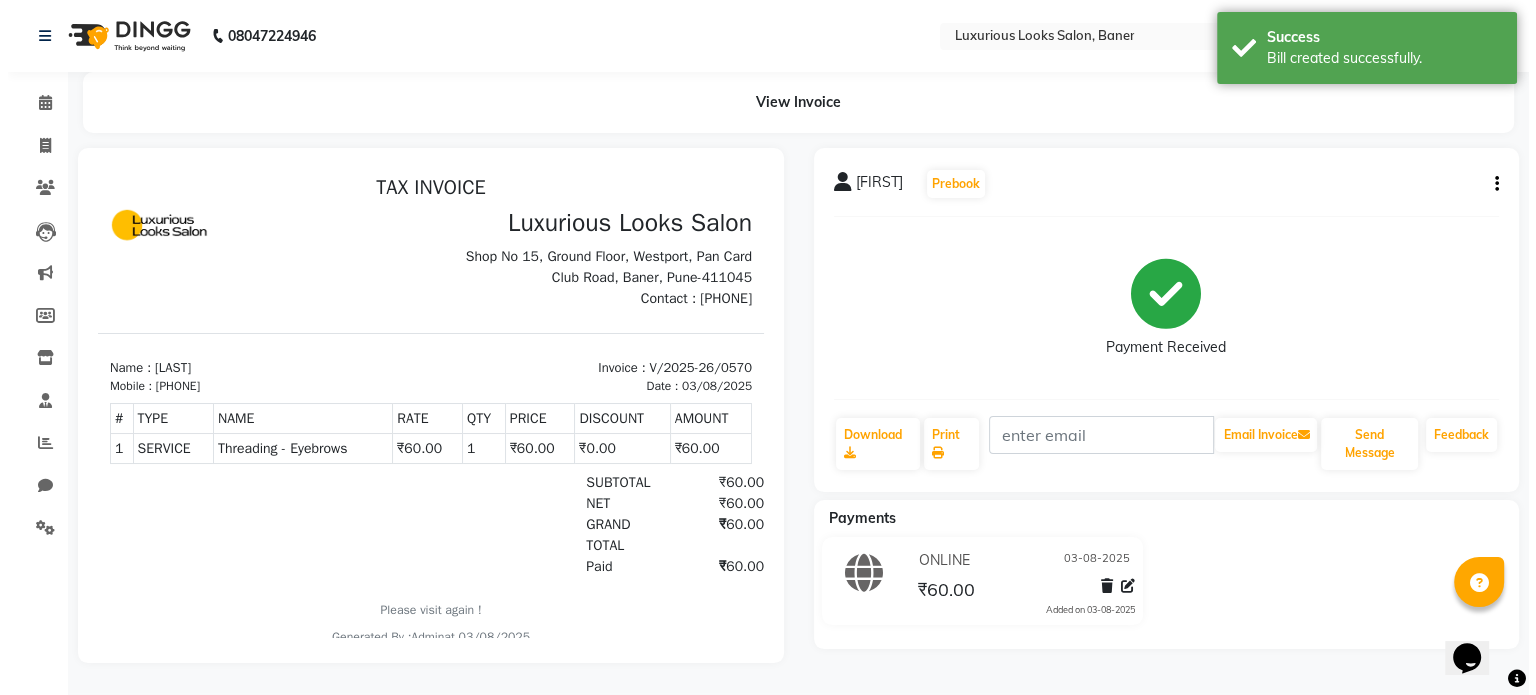 scroll, scrollTop: 0, scrollLeft: 0, axis: both 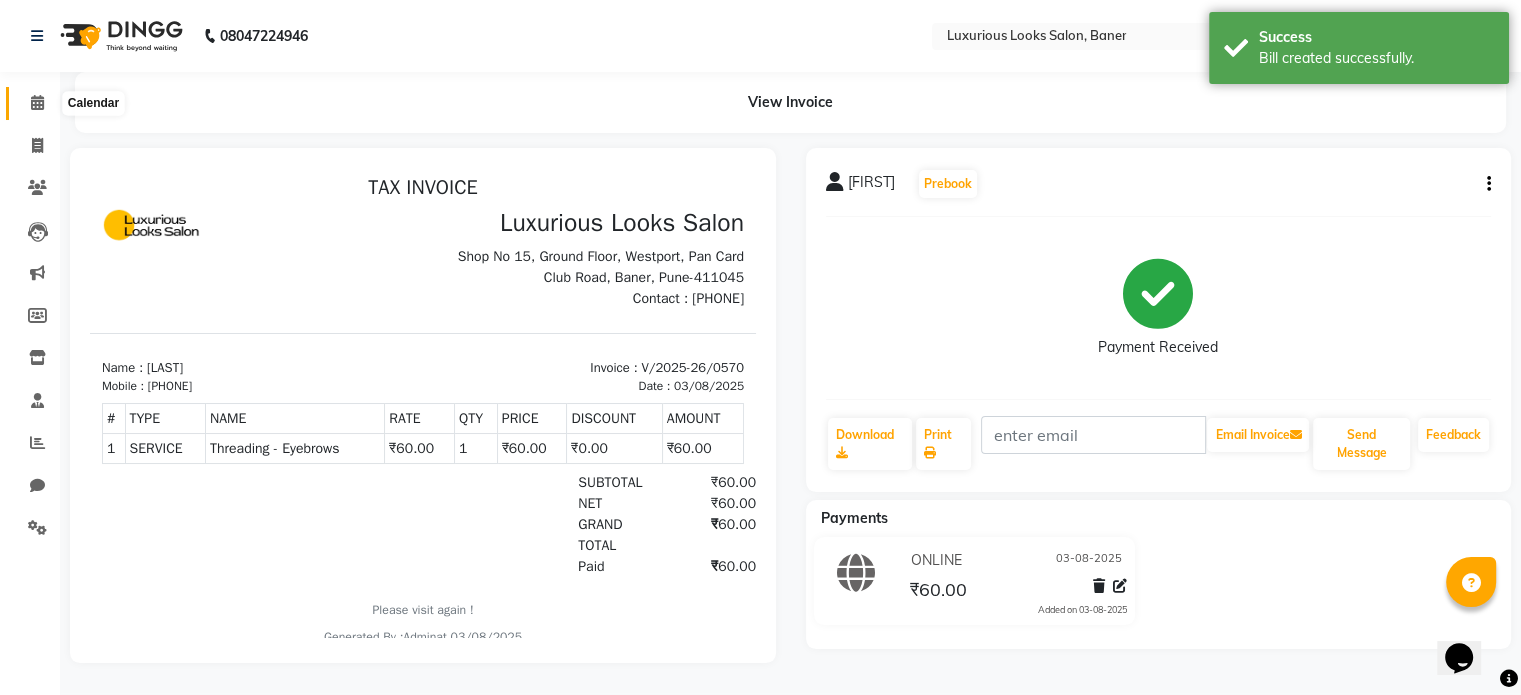 click 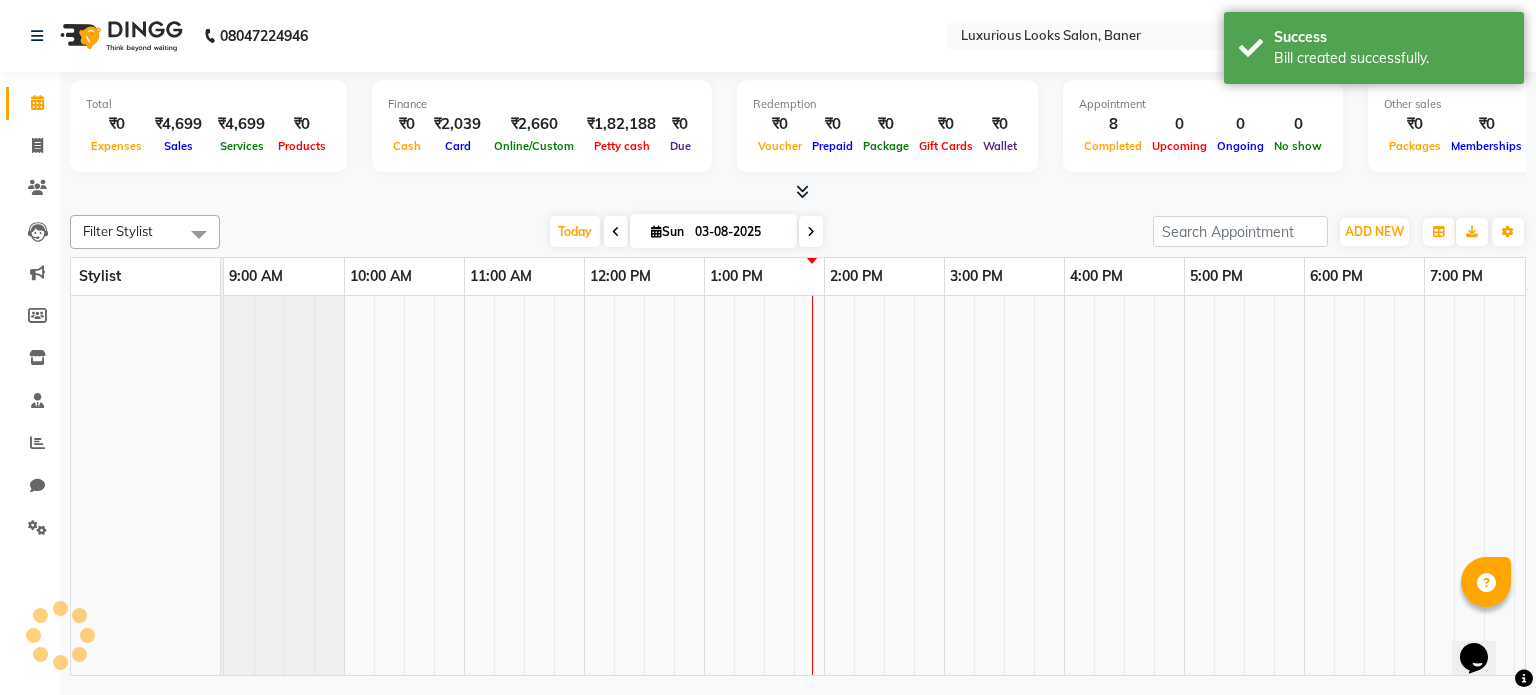 scroll, scrollTop: 0, scrollLeft: 378, axis: horizontal 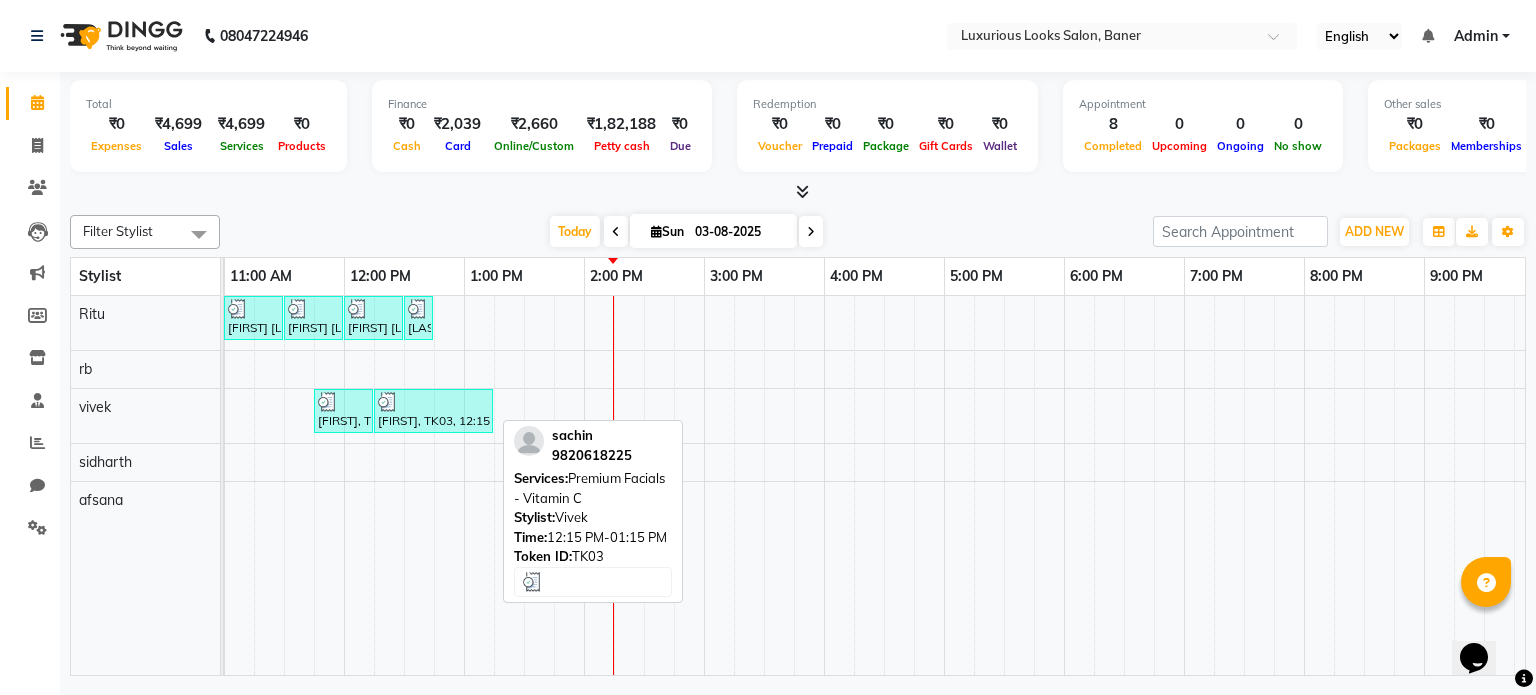 click on "[FIRST], TK03, 12:15 PM-01:15 PM, Premium Facials - Vitamin C" at bounding box center [433, 411] 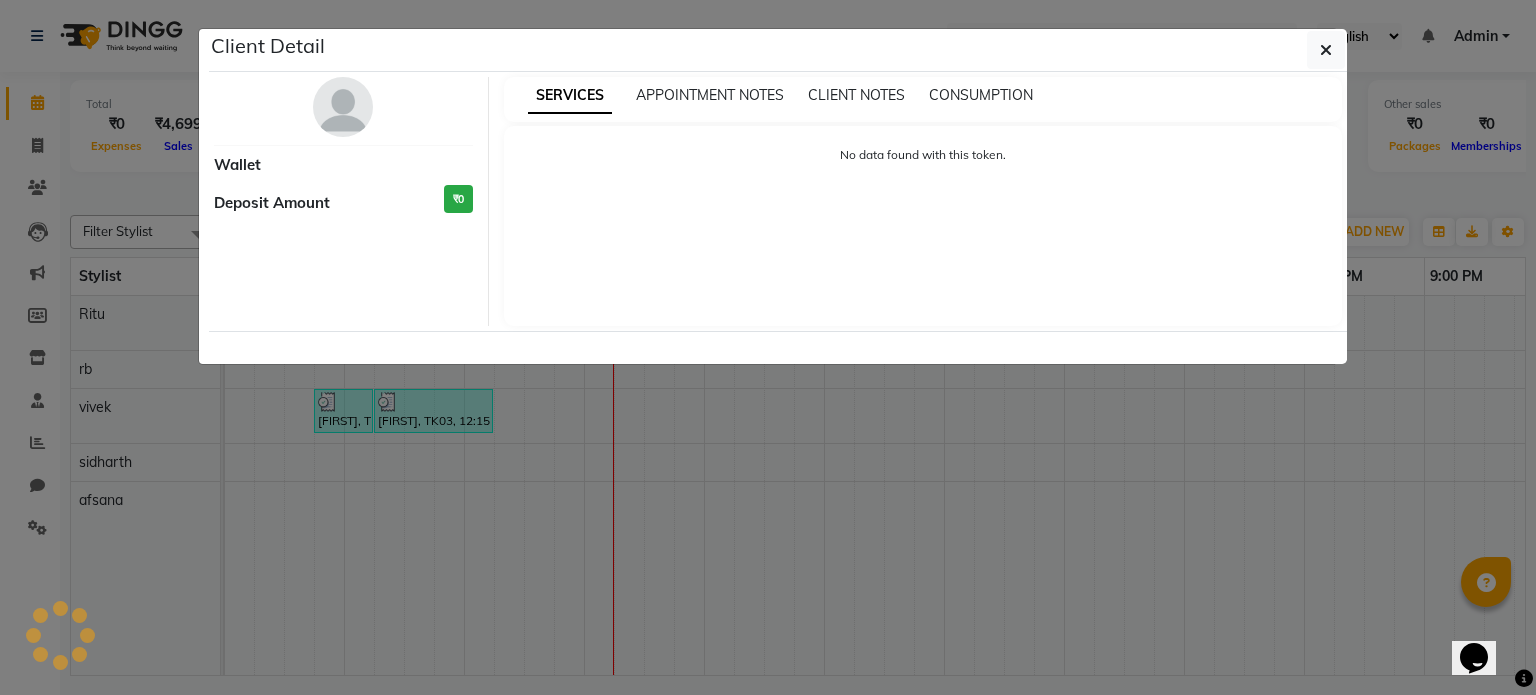 select on "3" 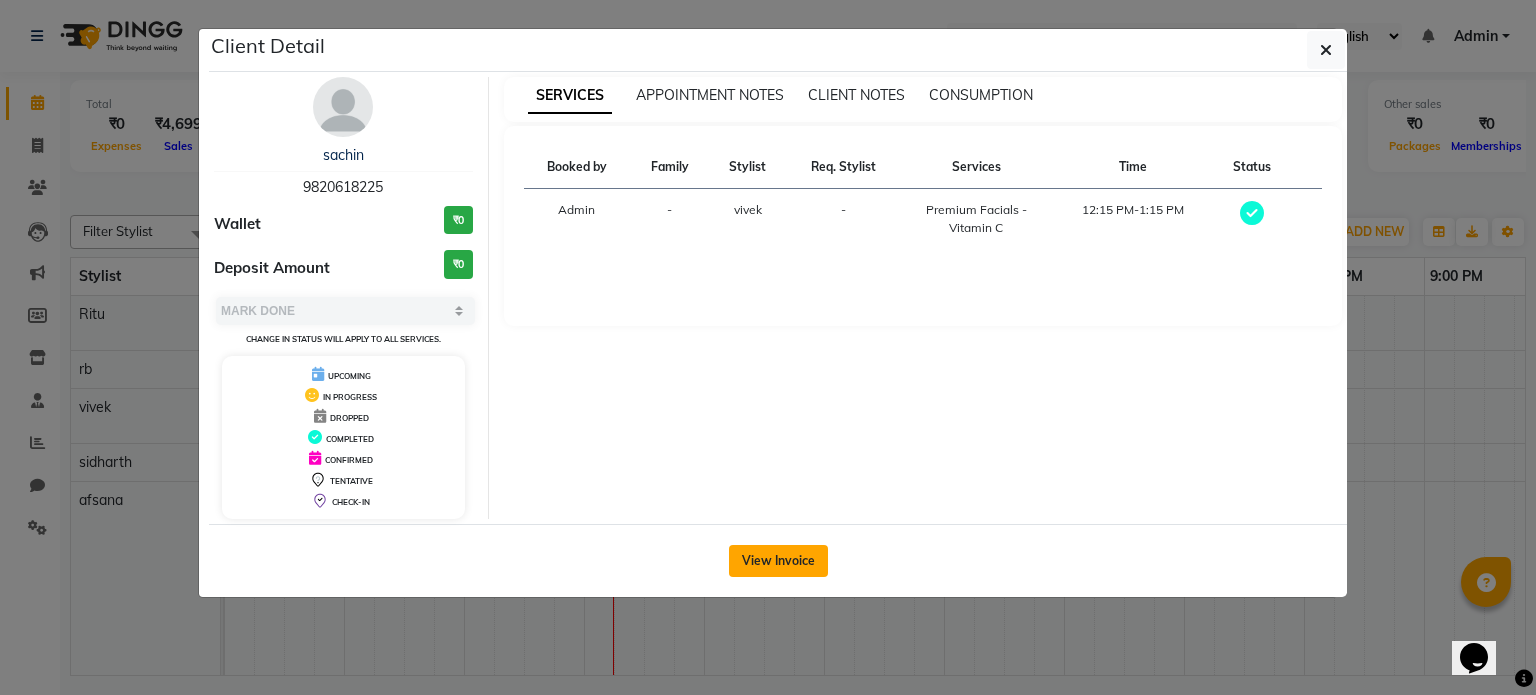 click on "View Invoice" 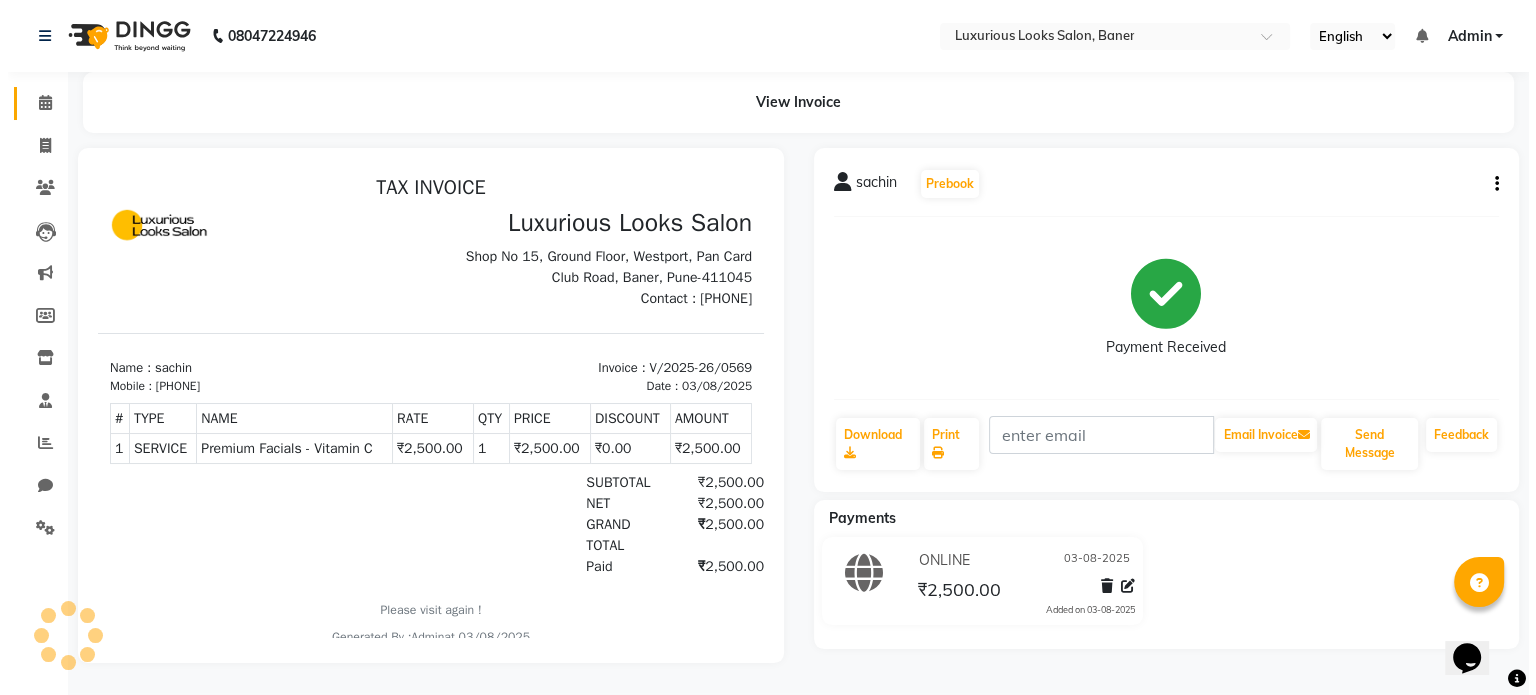 scroll, scrollTop: 0, scrollLeft: 0, axis: both 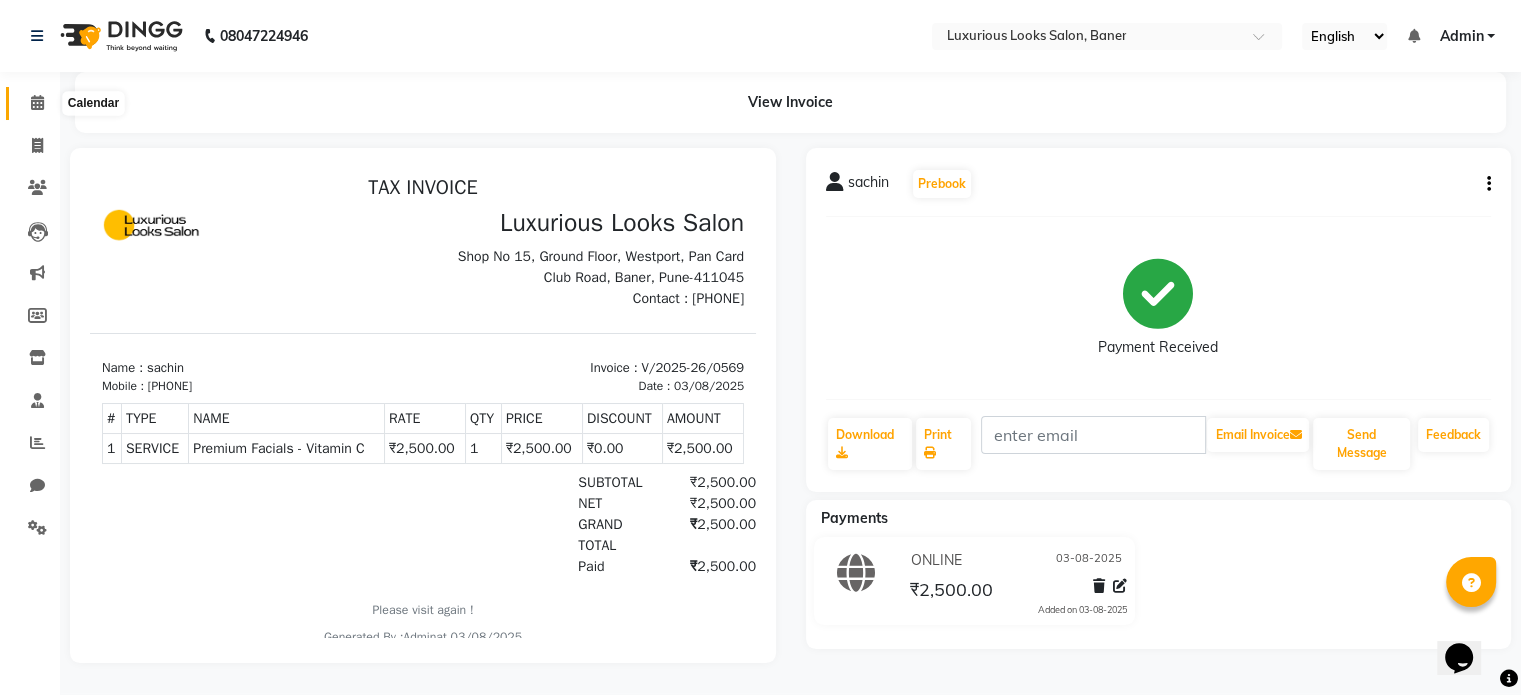 click 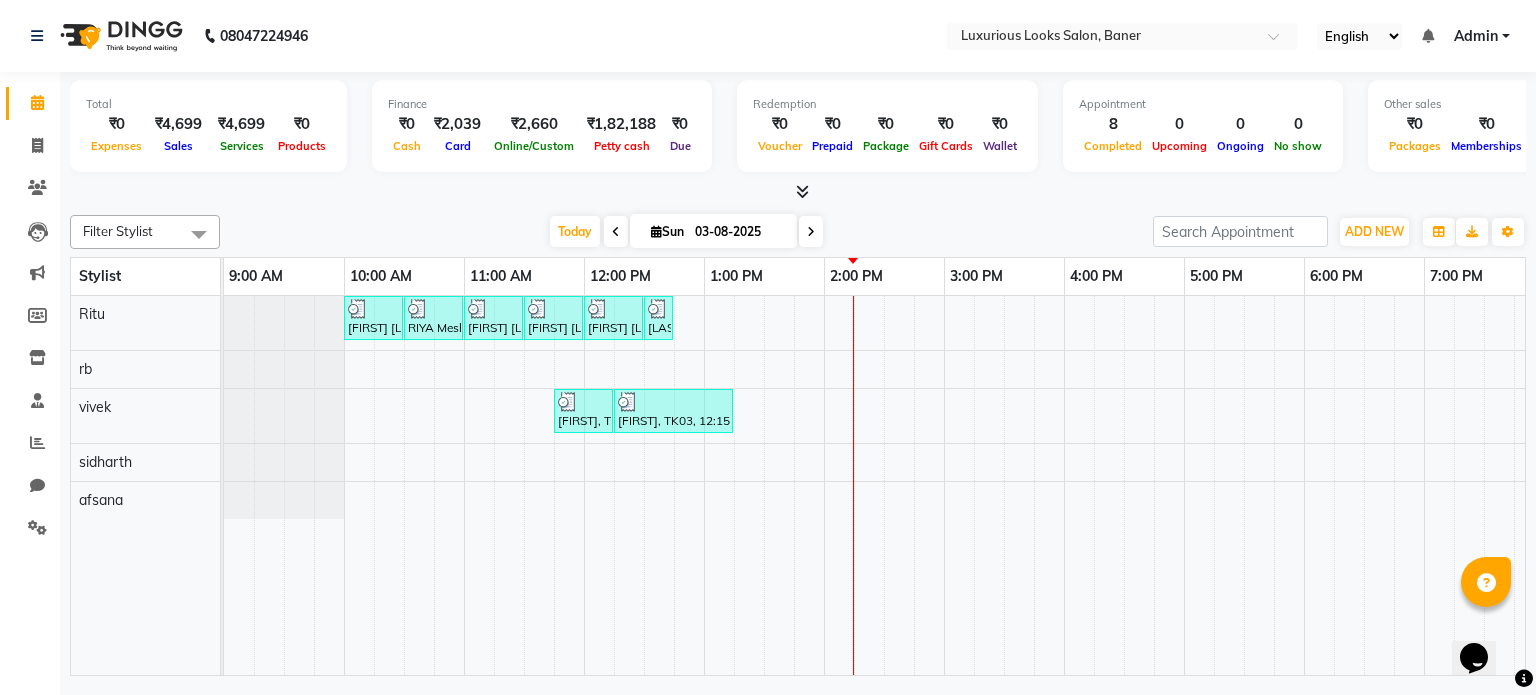 click at bounding box center (616, 232) 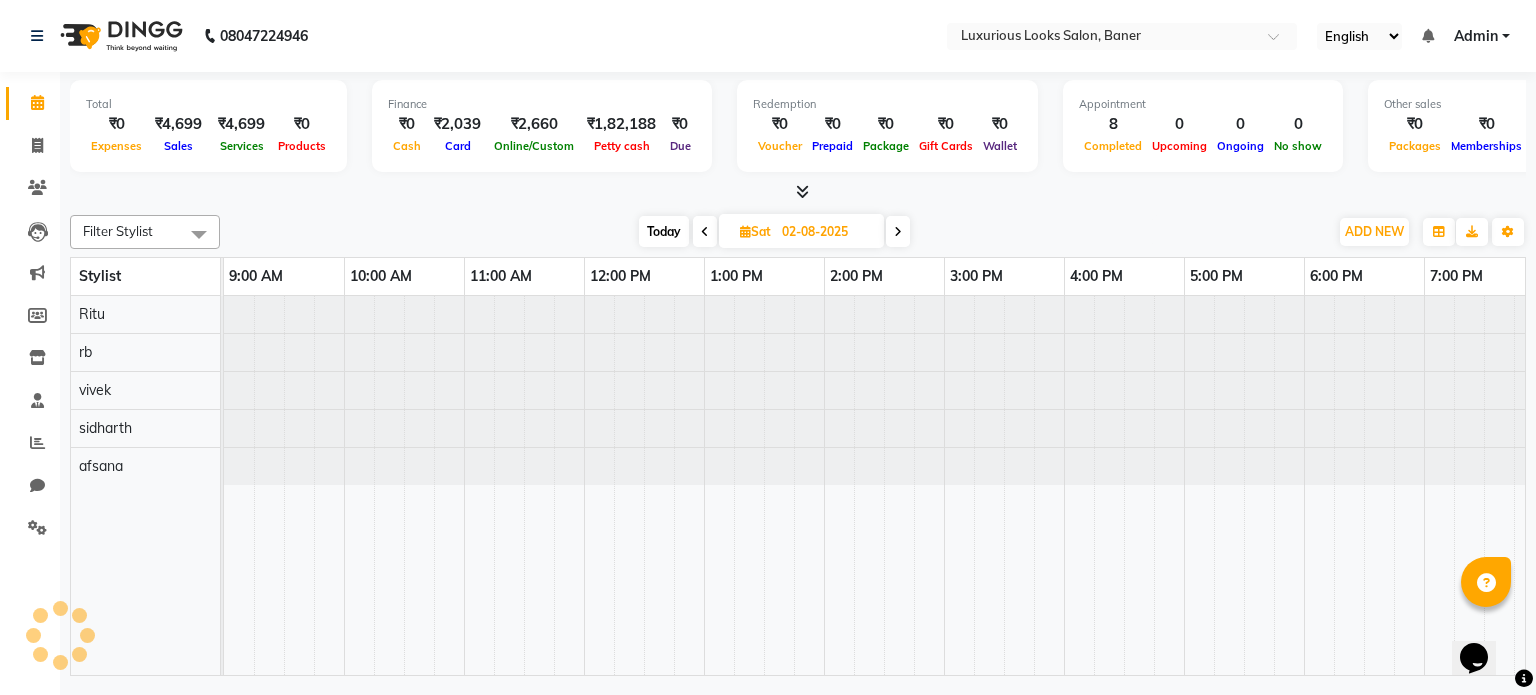 scroll, scrollTop: 0, scrollLeft: 378, axis: horizontal 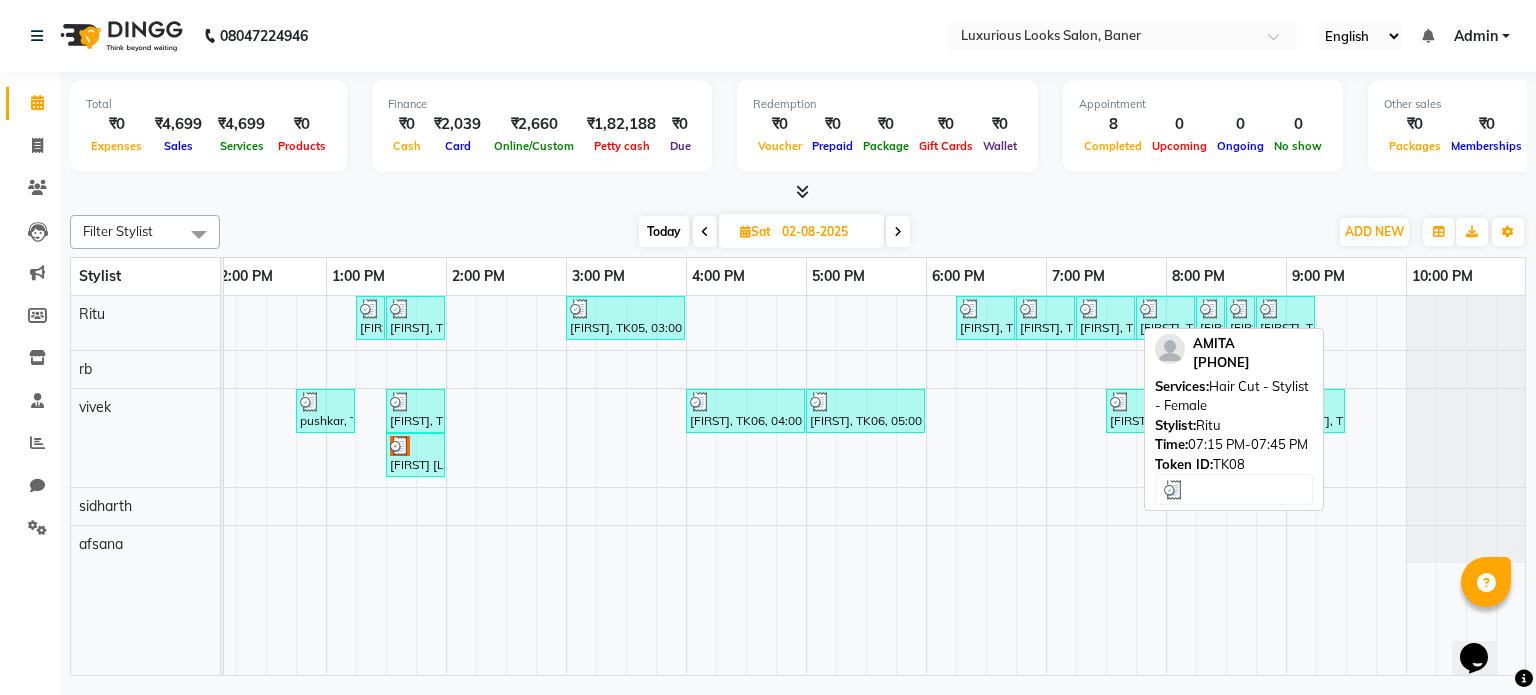 click on "[FIRST], TK08, 07:15 PM-07:45 PM, Hair Cut - Stylist - Female" at bounding box center (1105, 318) 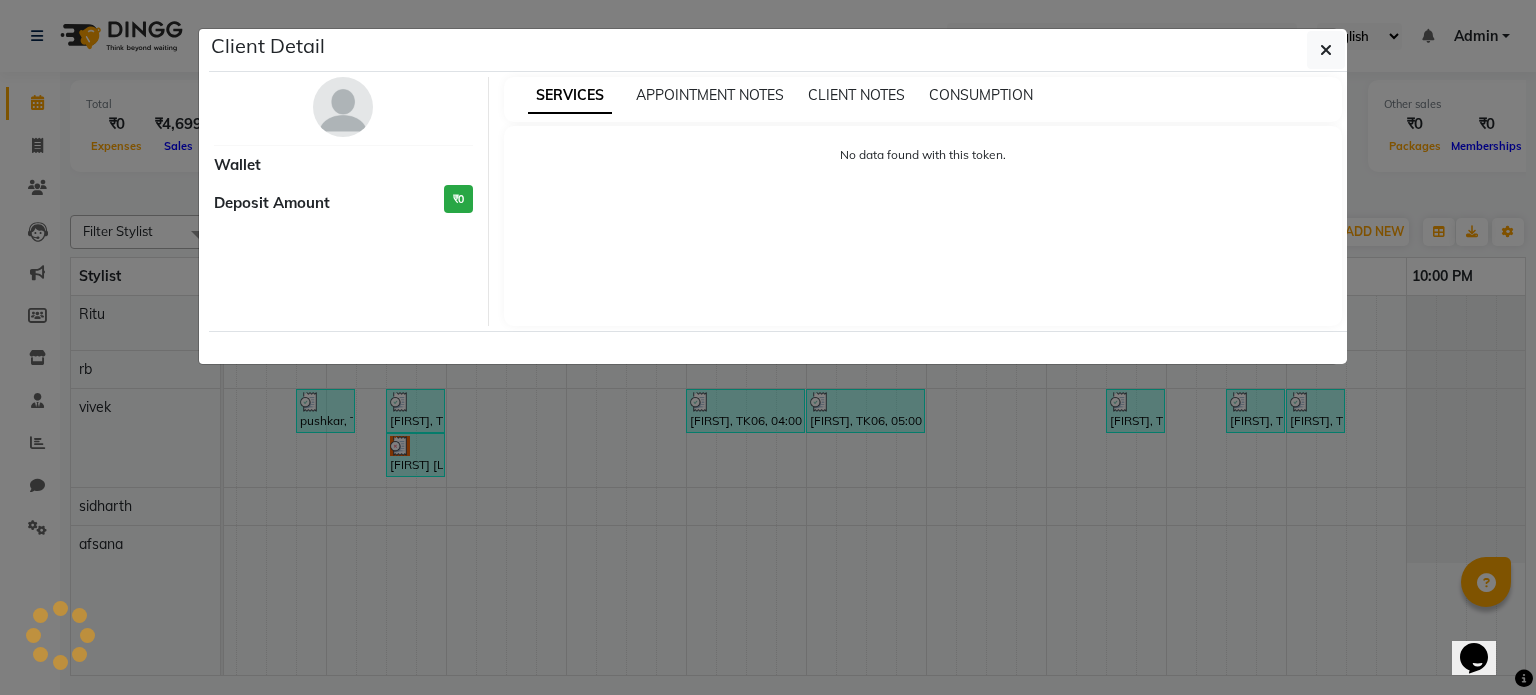 select on "3" 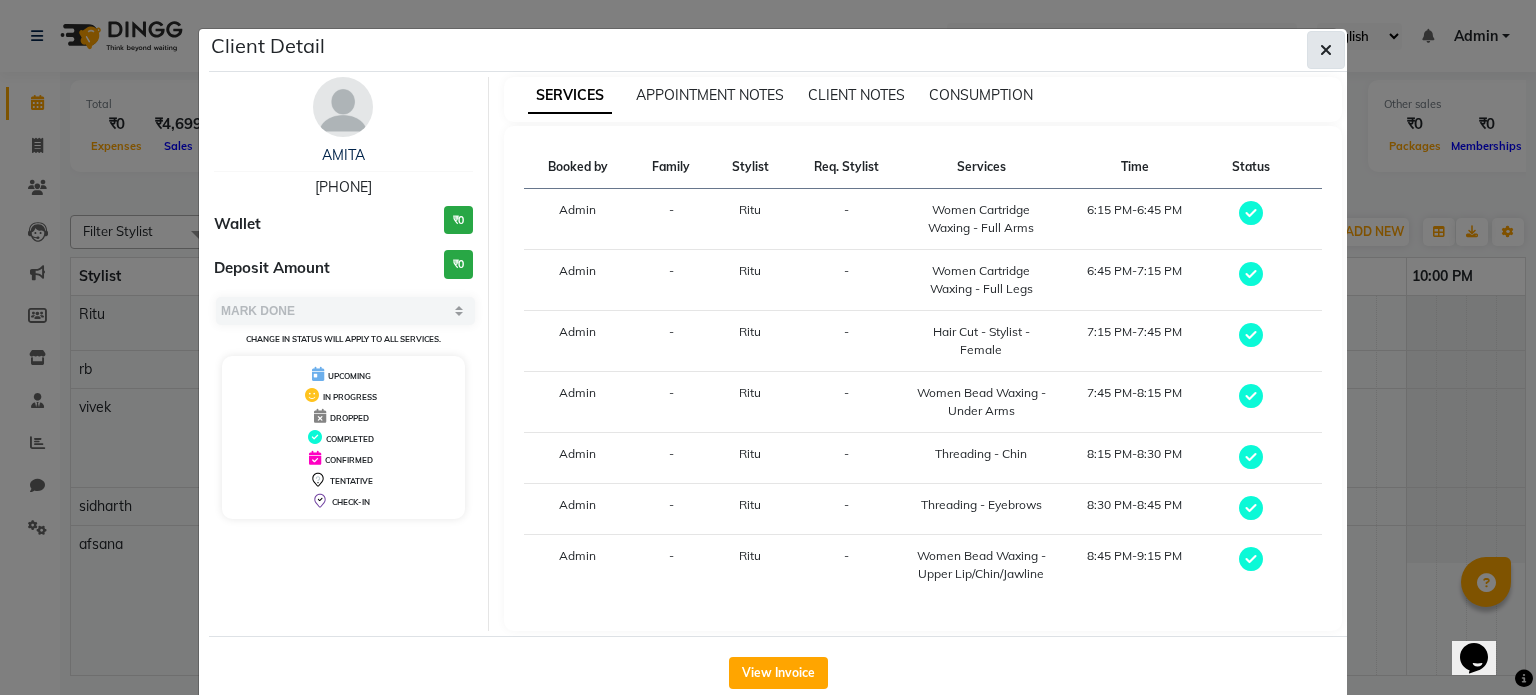 click 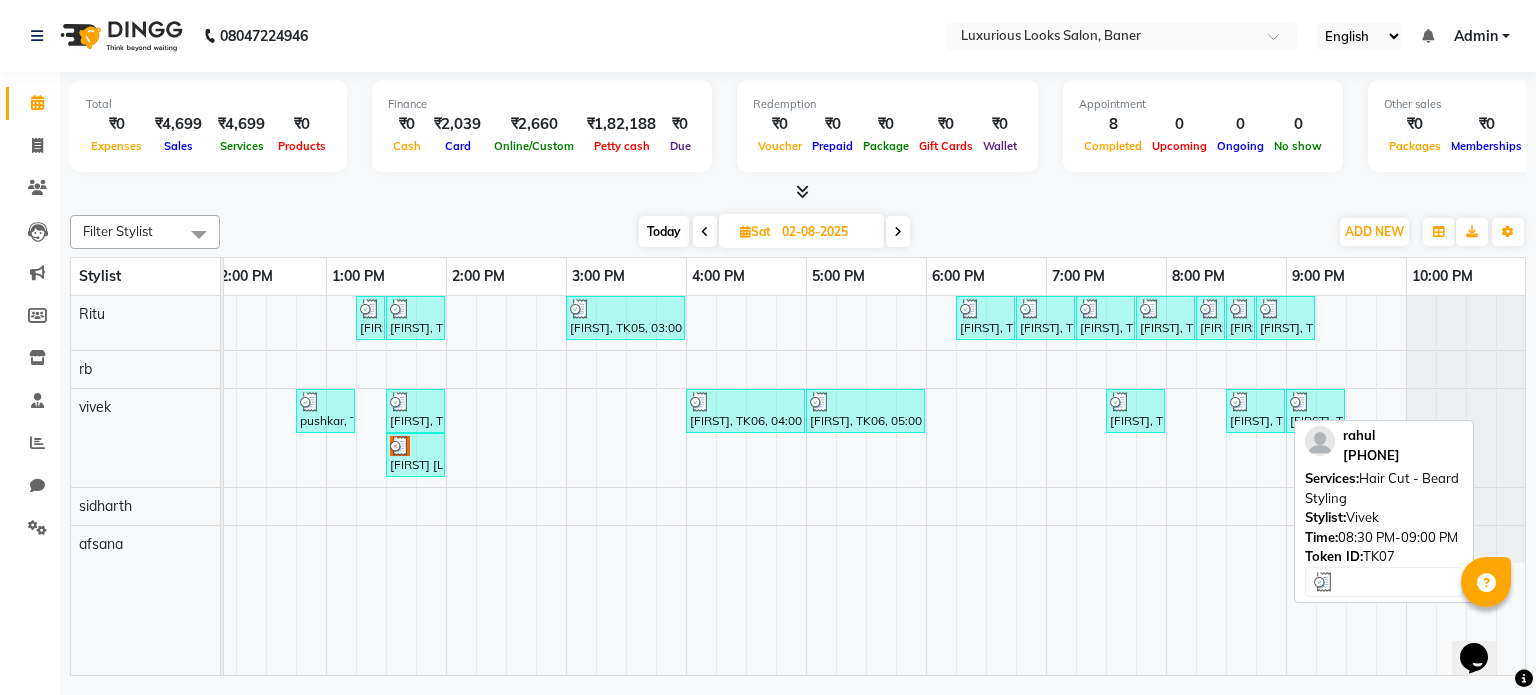 click at bounding box center [1255, 402] 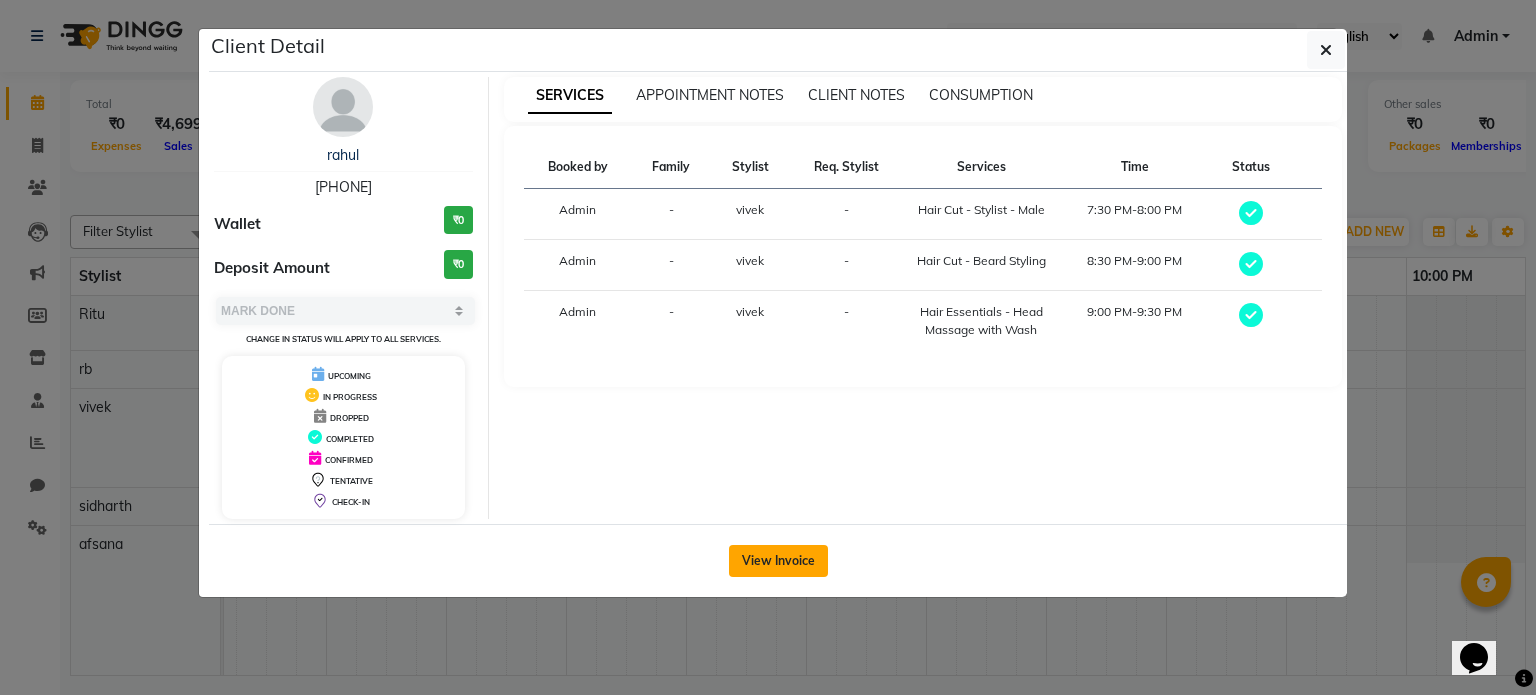 click on "View Invoice" 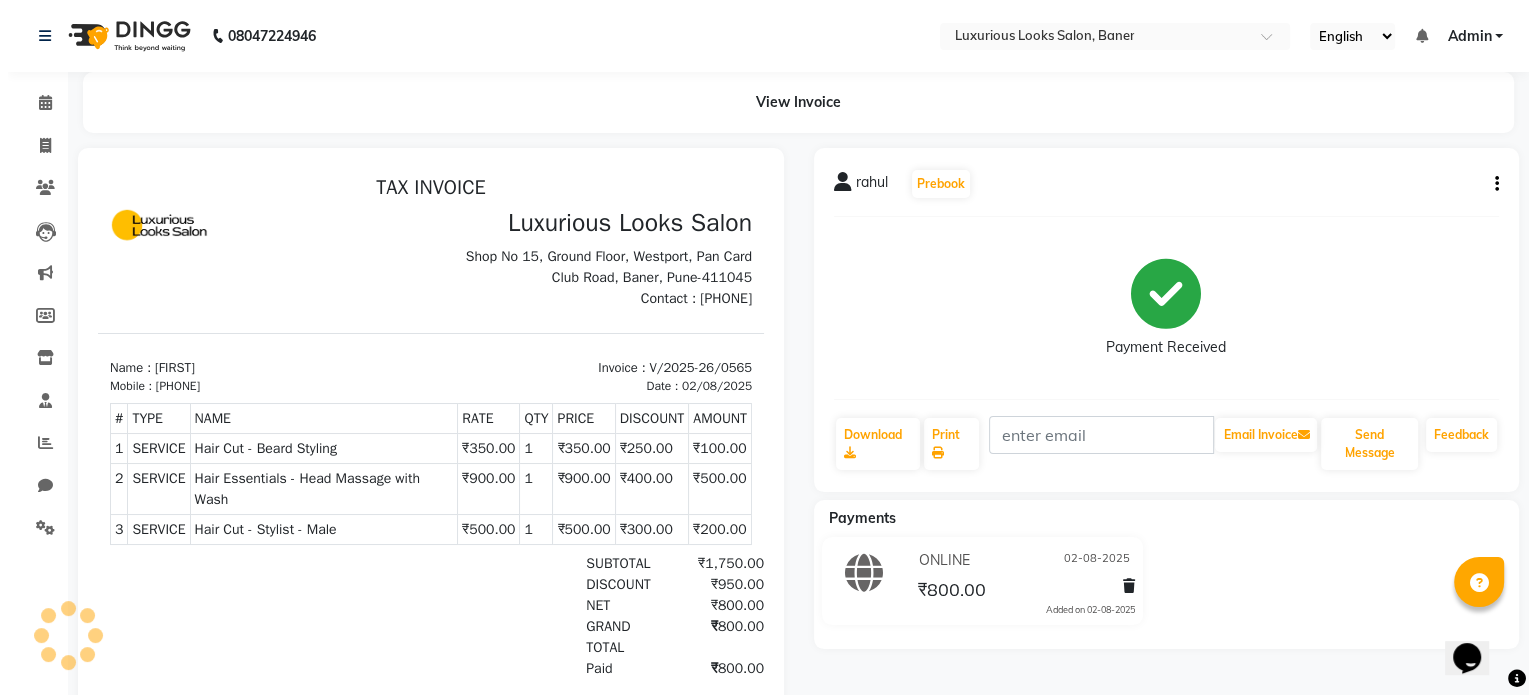 scroll, scrollTop: 0, scrollLeft: 0, axis: both 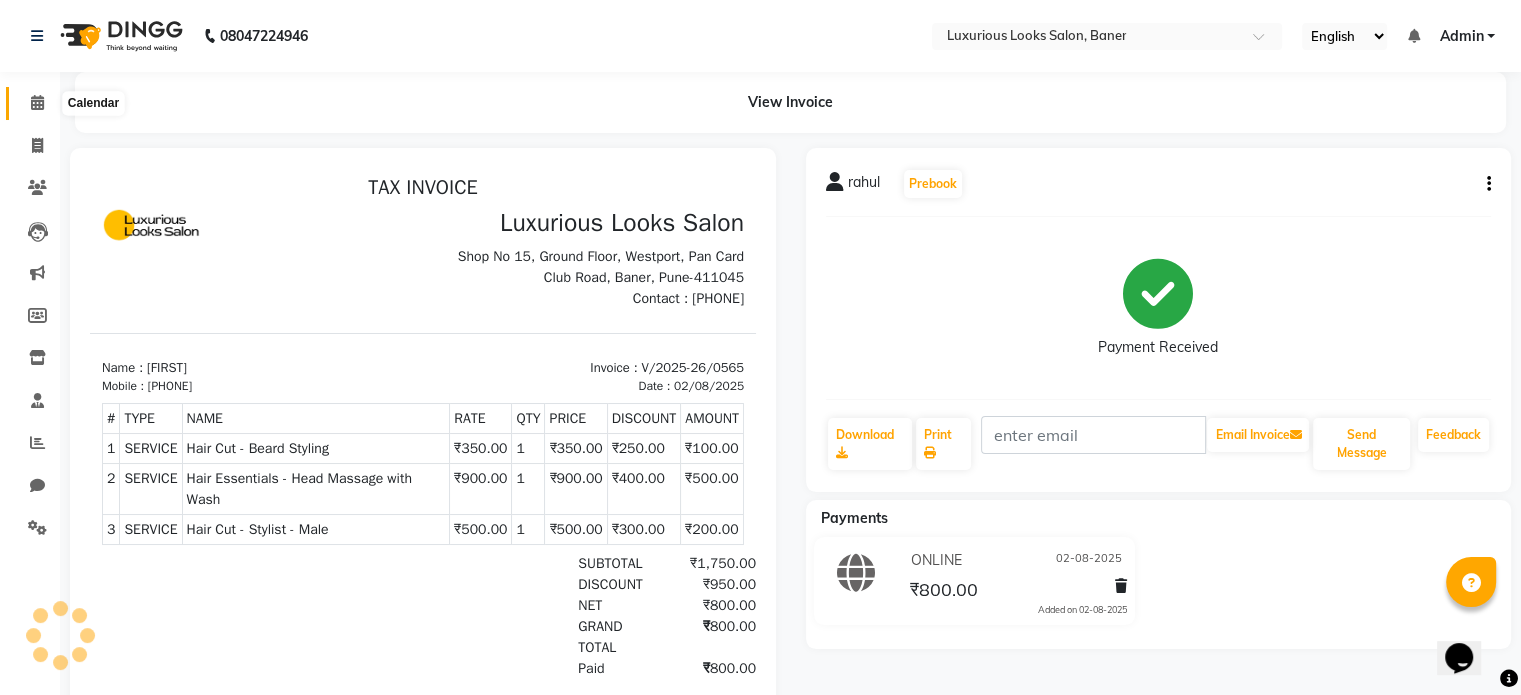 click 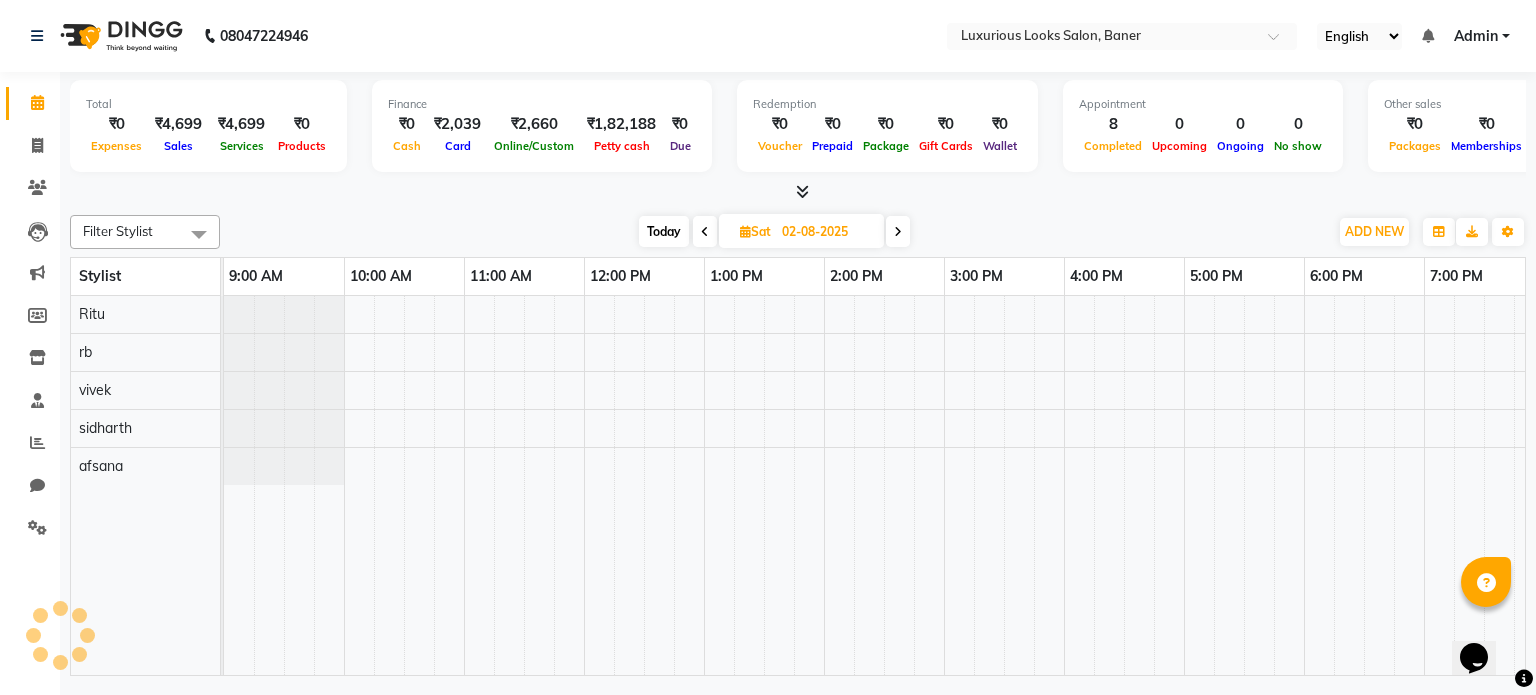 scroll, scrollTop: 0, scrollLeft: 0, axis: both 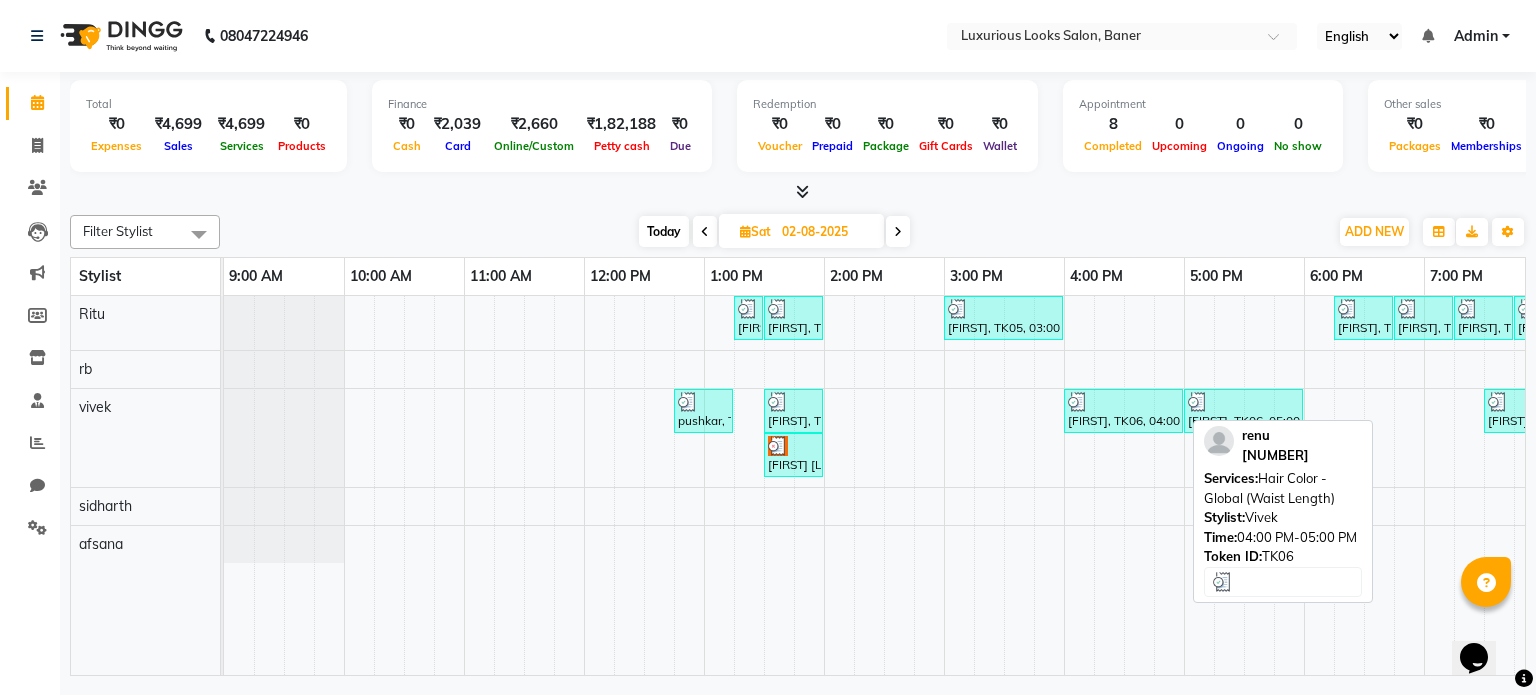 click at bounding box center [1123, 402] 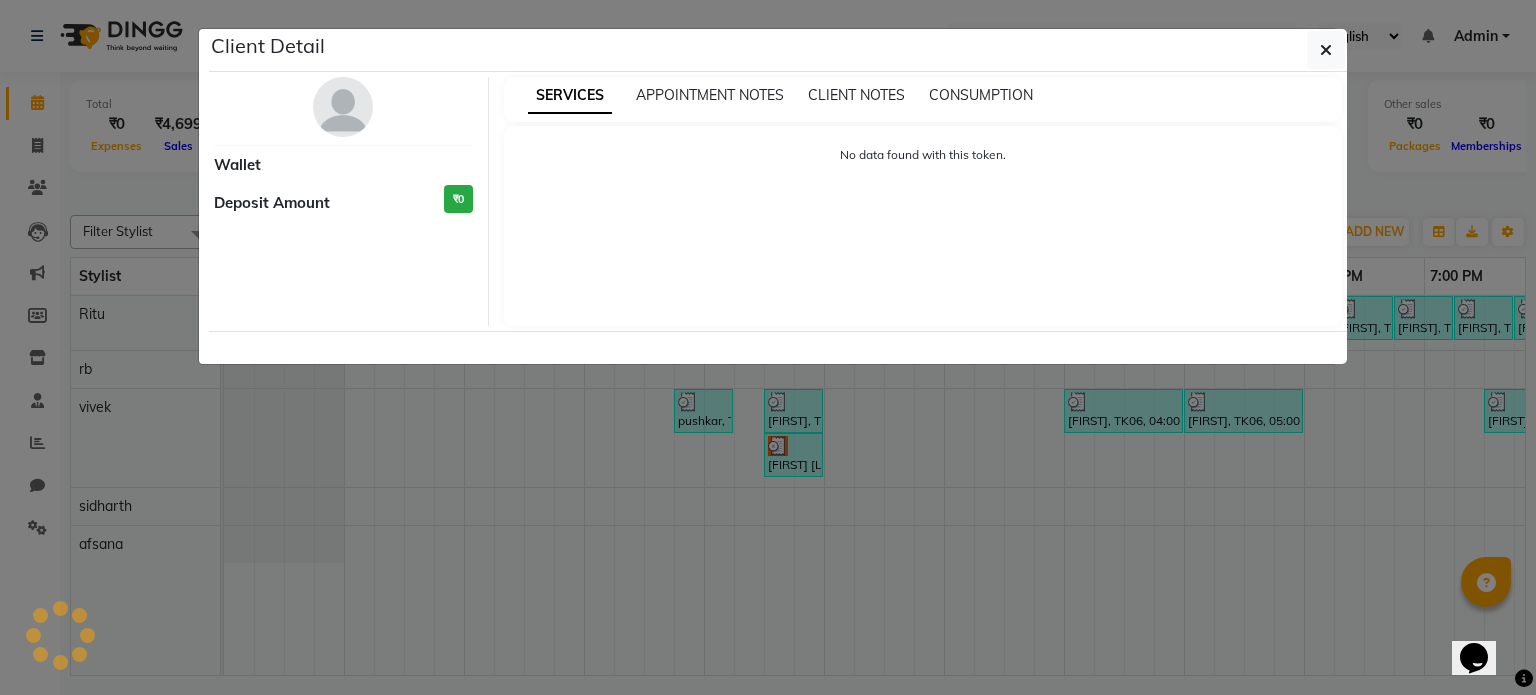 select on "3" 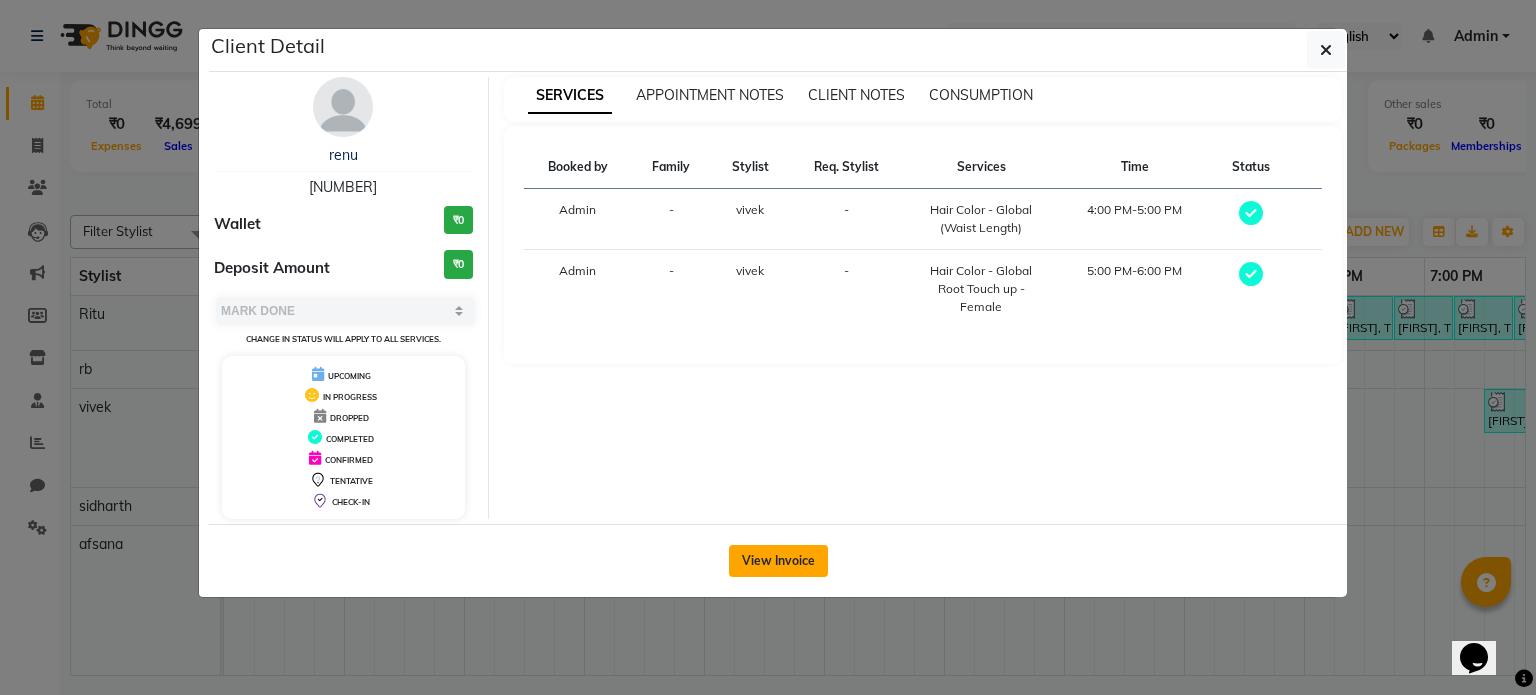 click on "View Invoice" 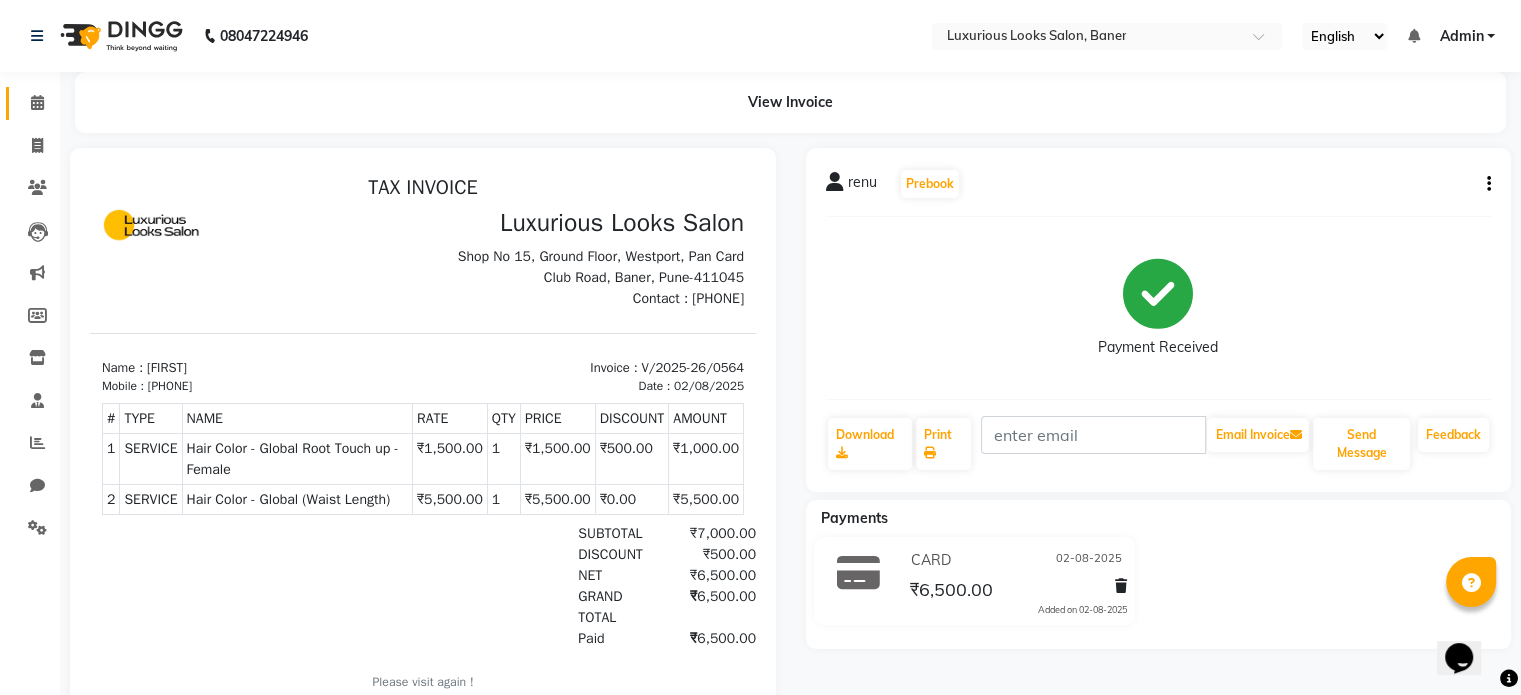scroll, scrollTop: 0, scrollLeft: 0, axis: both 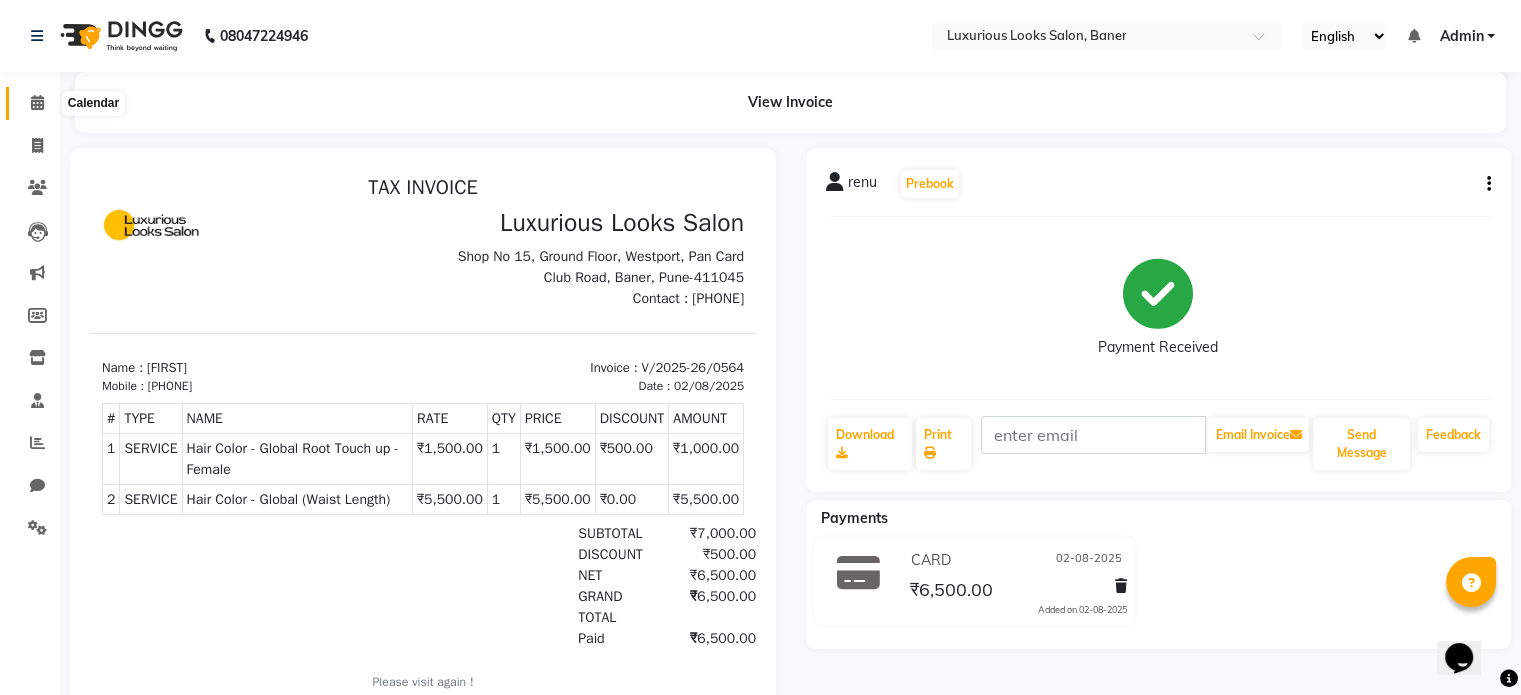 click 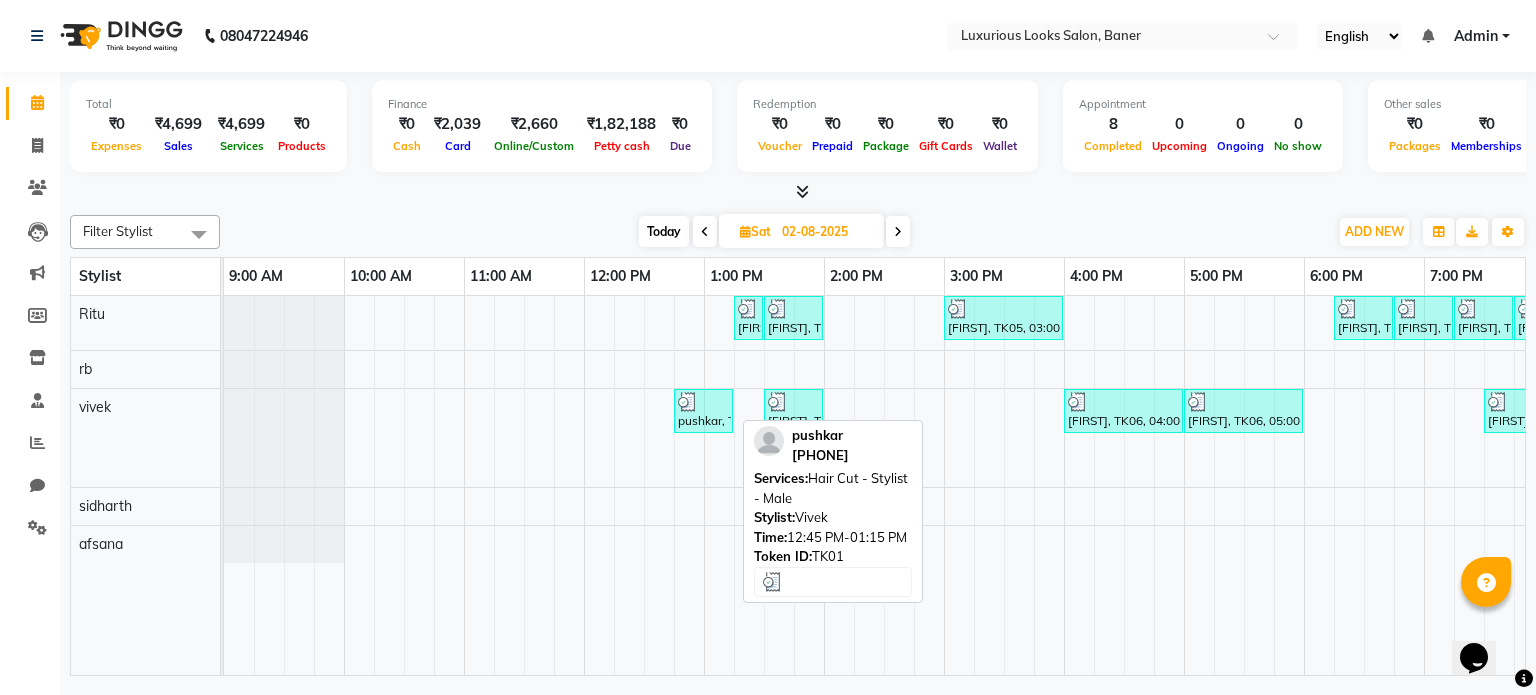 click at bounding box center (688, 402) 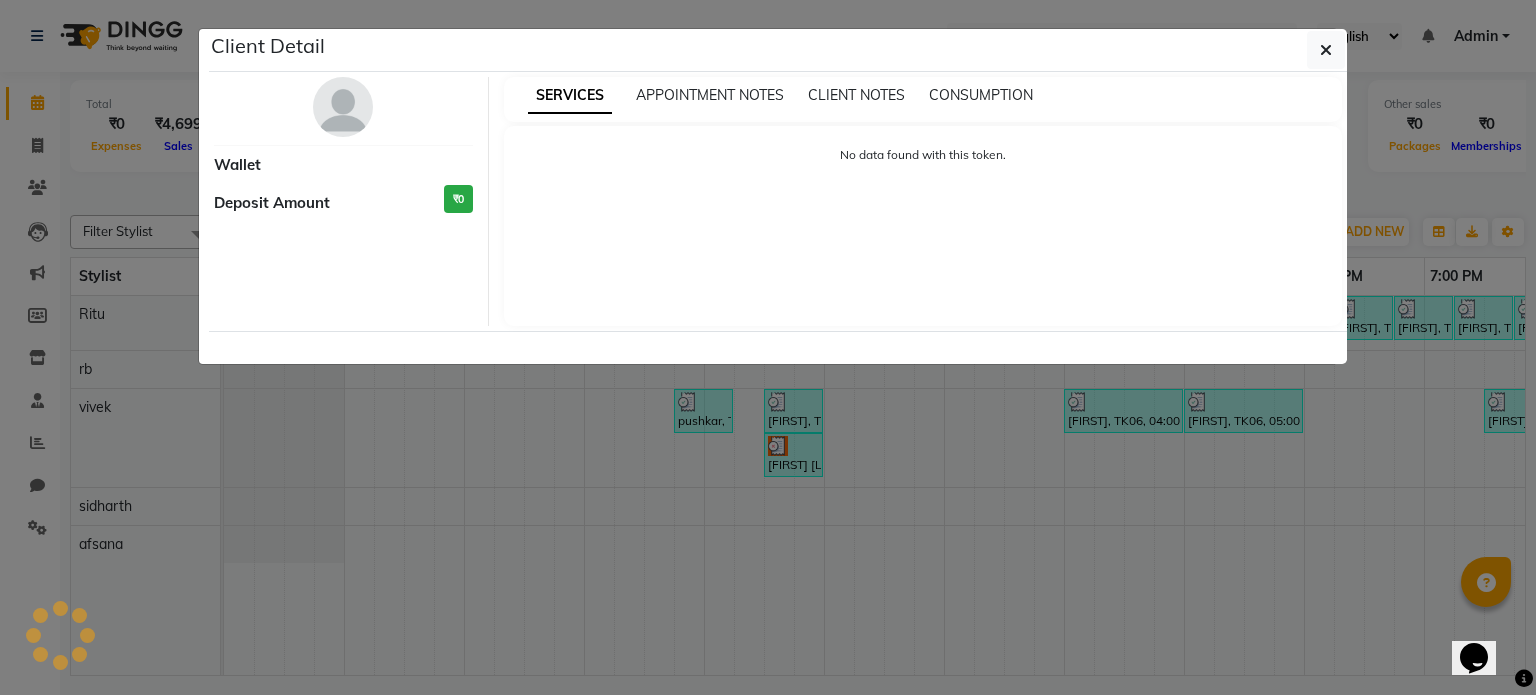 select on "3" 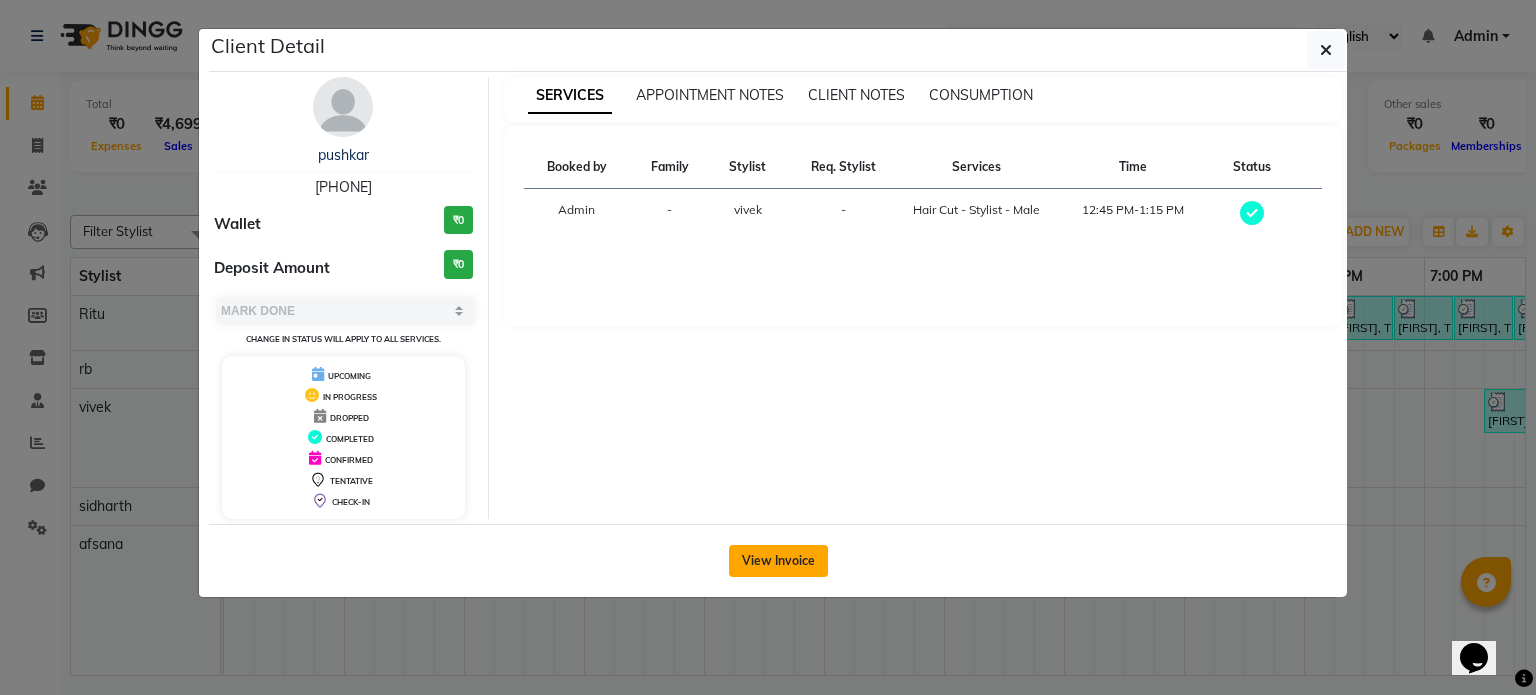 click on "View Invoice" 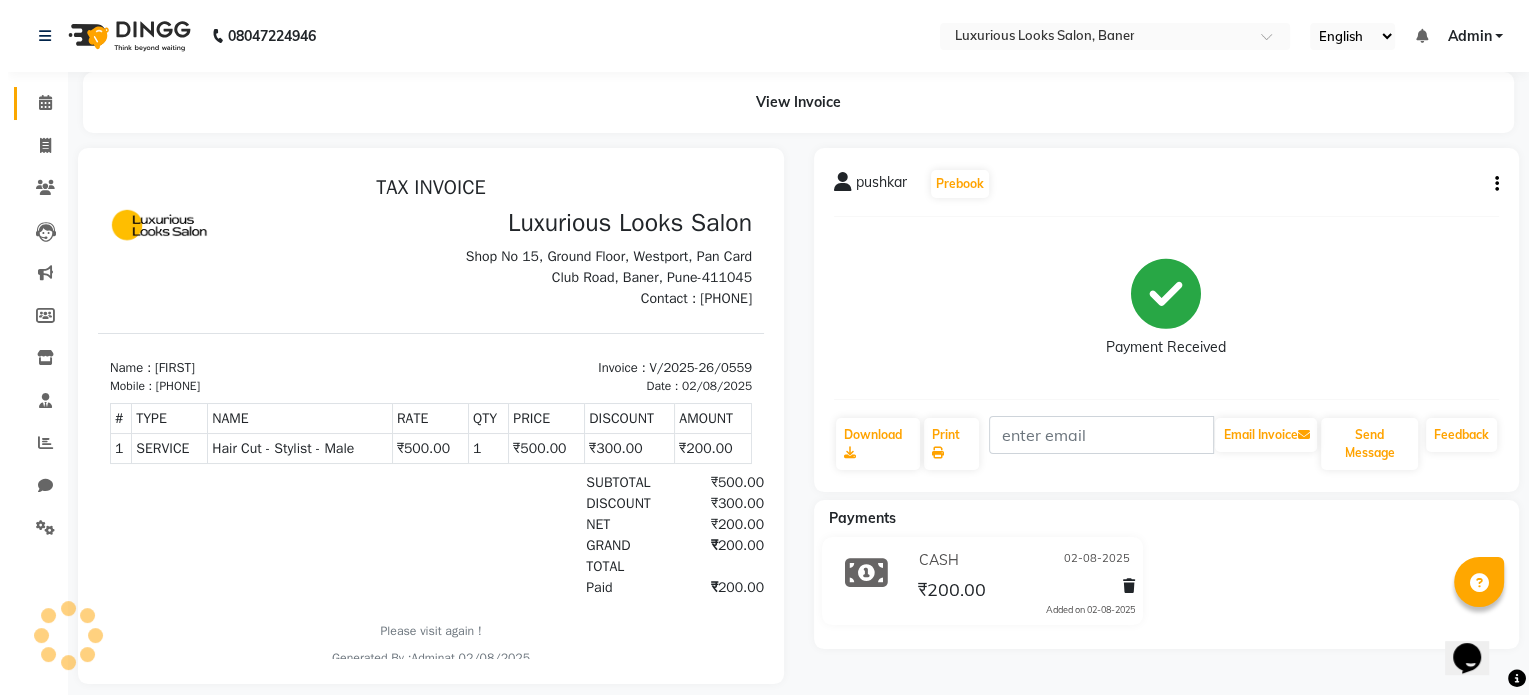 scroll, scrollTop: 0, scrollLeft: 0, axis: both 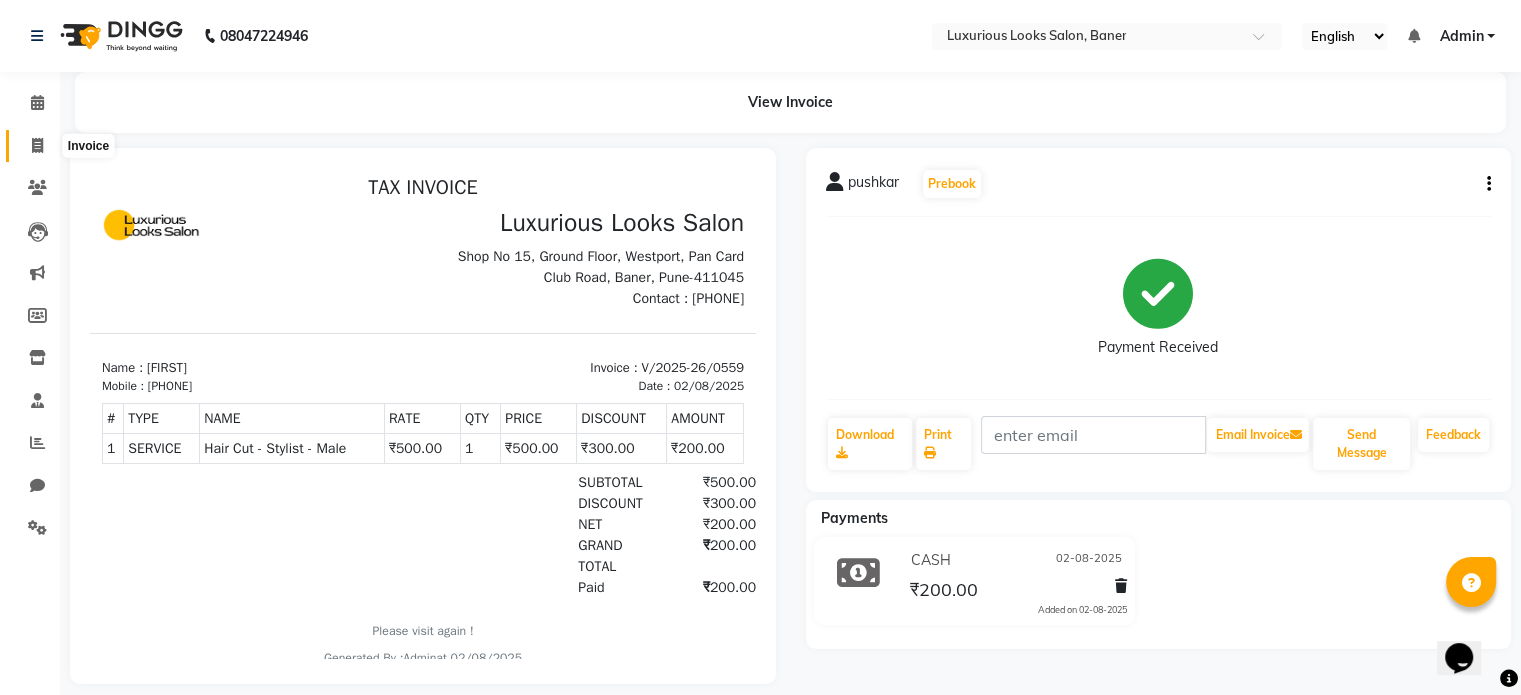 click 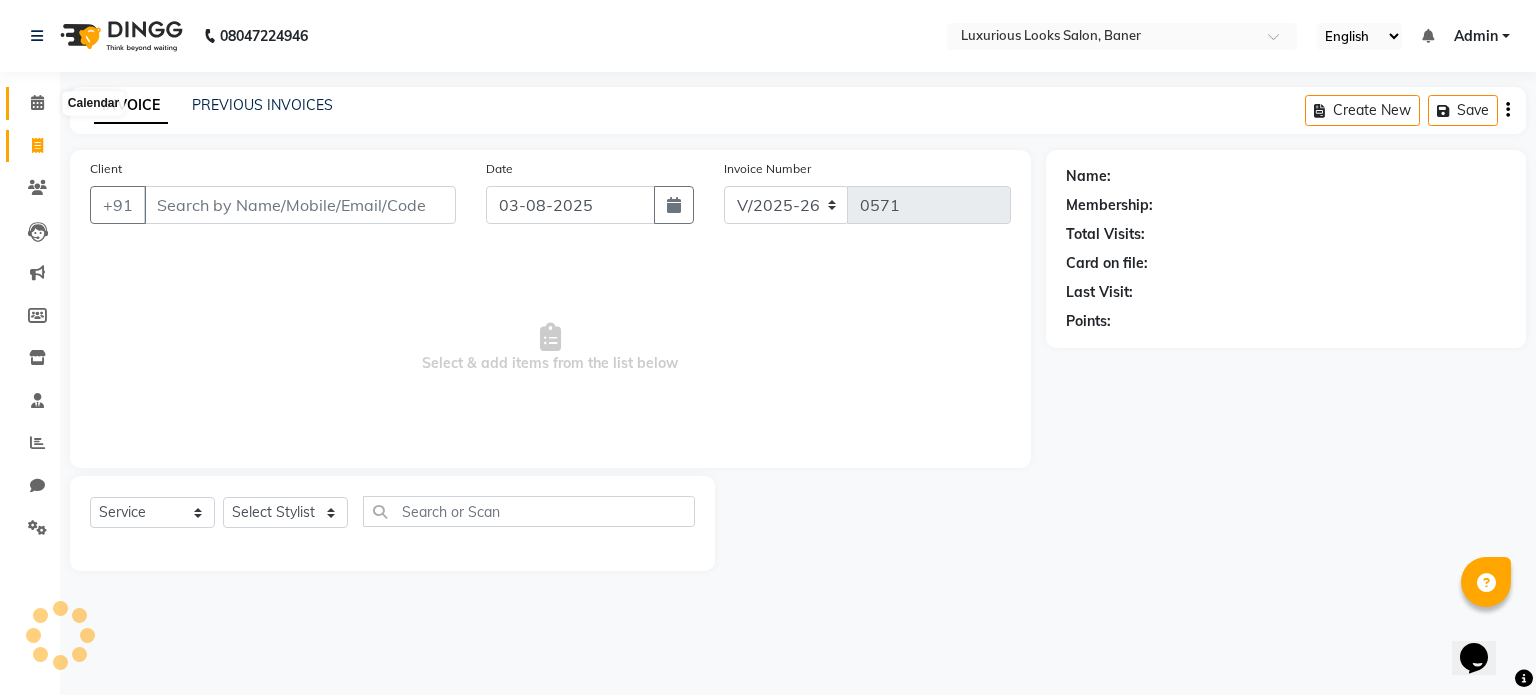click 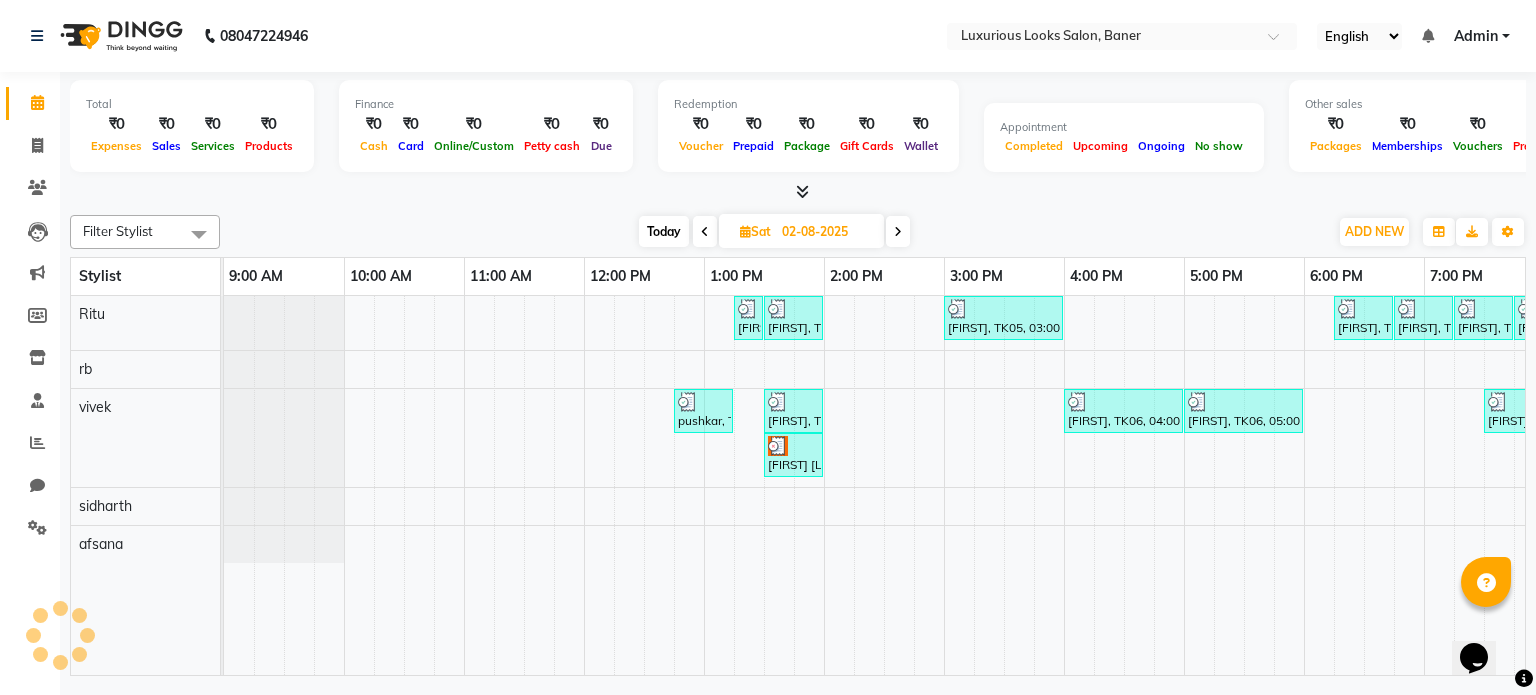 scroll, scrollTop: 0, scrollLeft: 0, axis: both 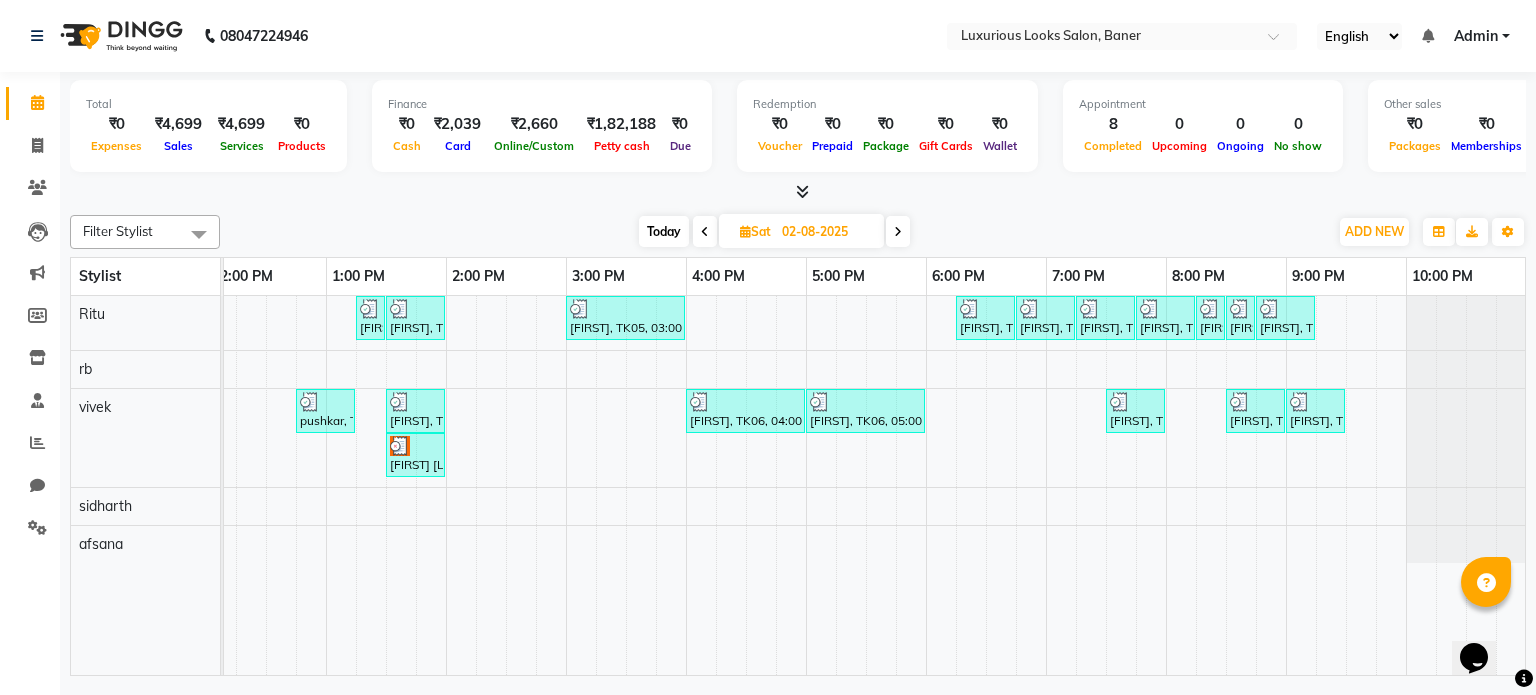 click at bounding box center [701, 486] 